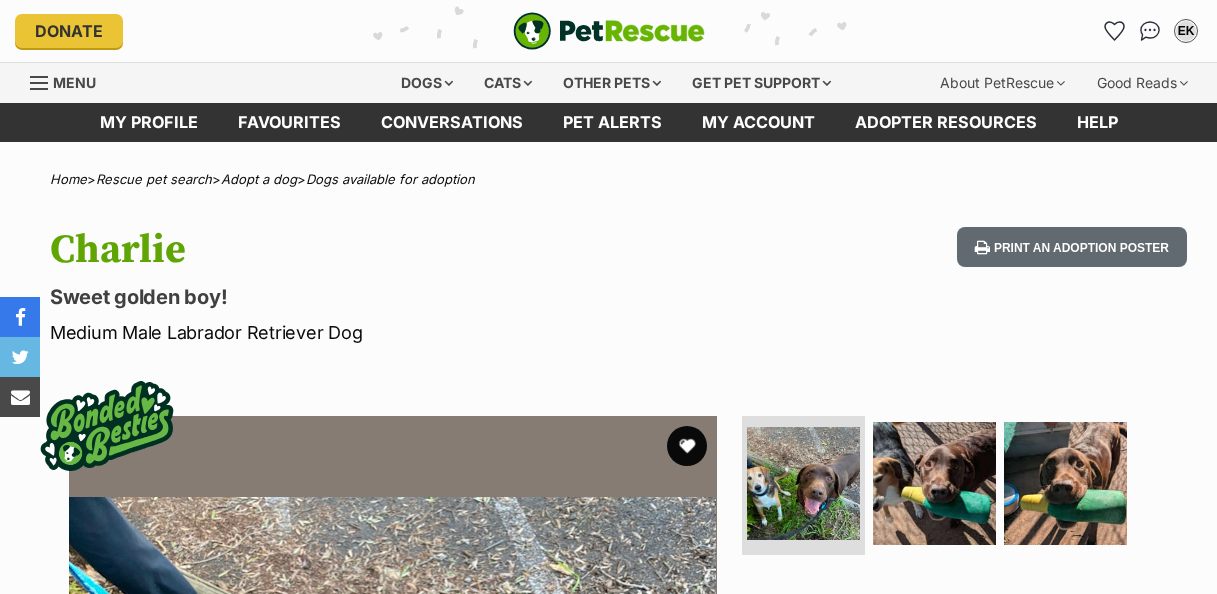 scroll, scrollTop: 0, scrollLeft: 0, axis: both 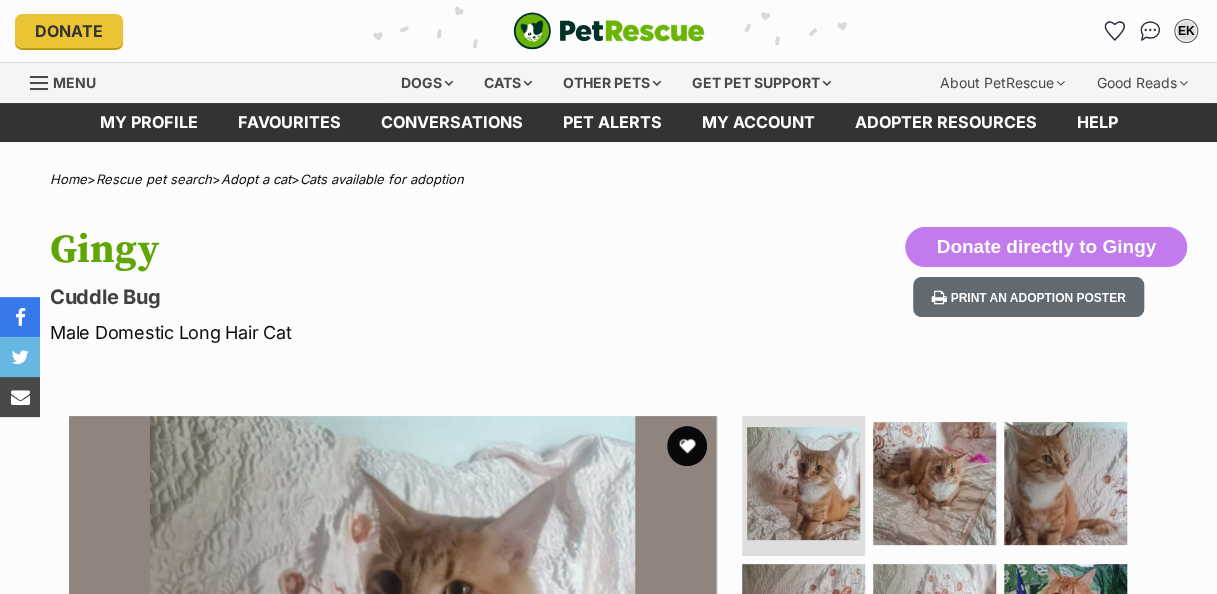 click on "Menu" at bounding box center (74, 82) 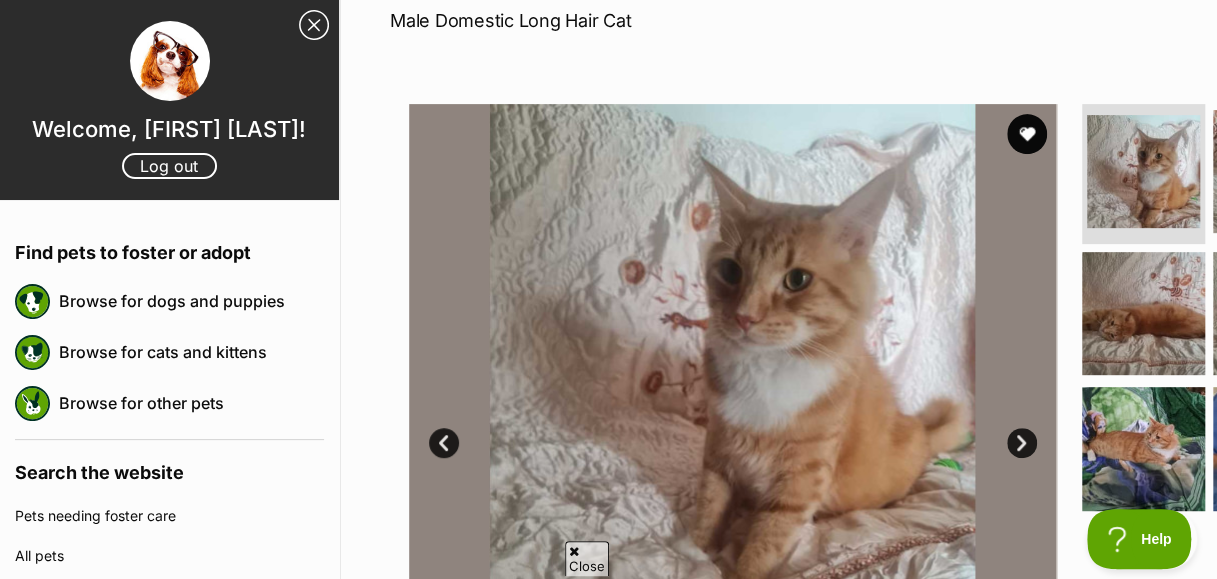 scroll, scrollTop: 0, scrollLeft: 0, axis: both 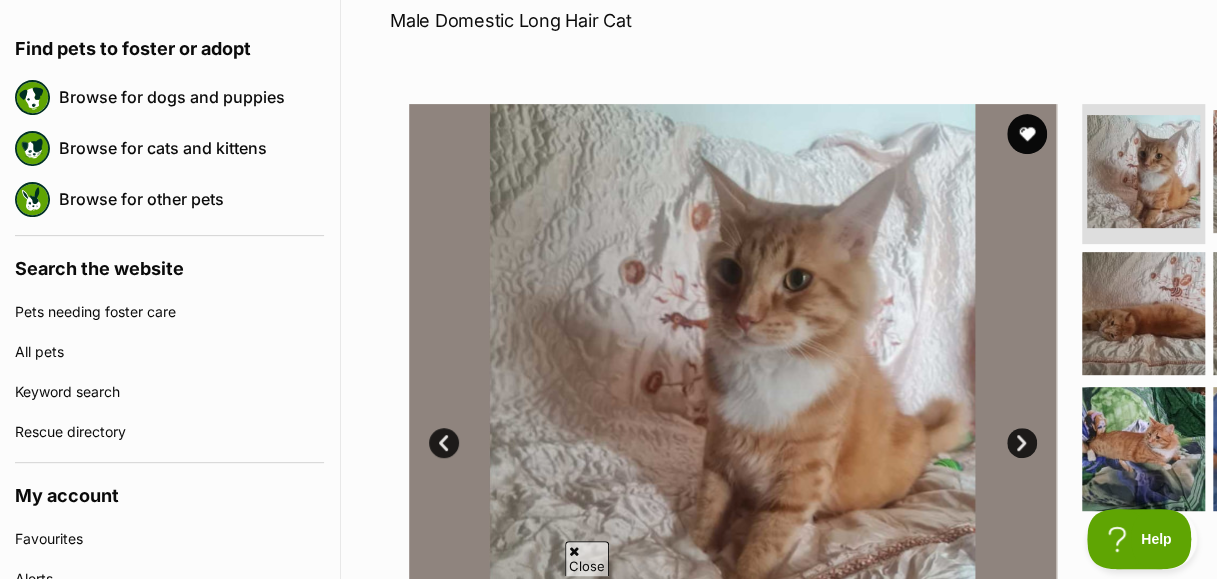 click on "Search the website" at bounding box center [169, 264] 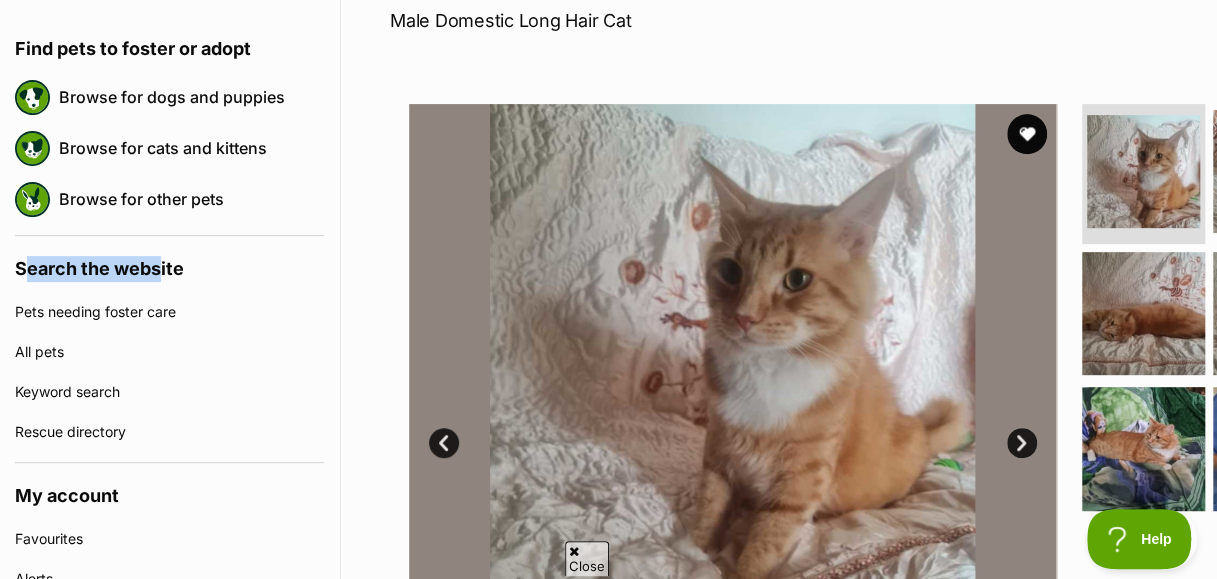 drag, startPoint x: 201, startPoint y: 338, endPoint x: 20, endPoint y: 322, distance: 181.70581 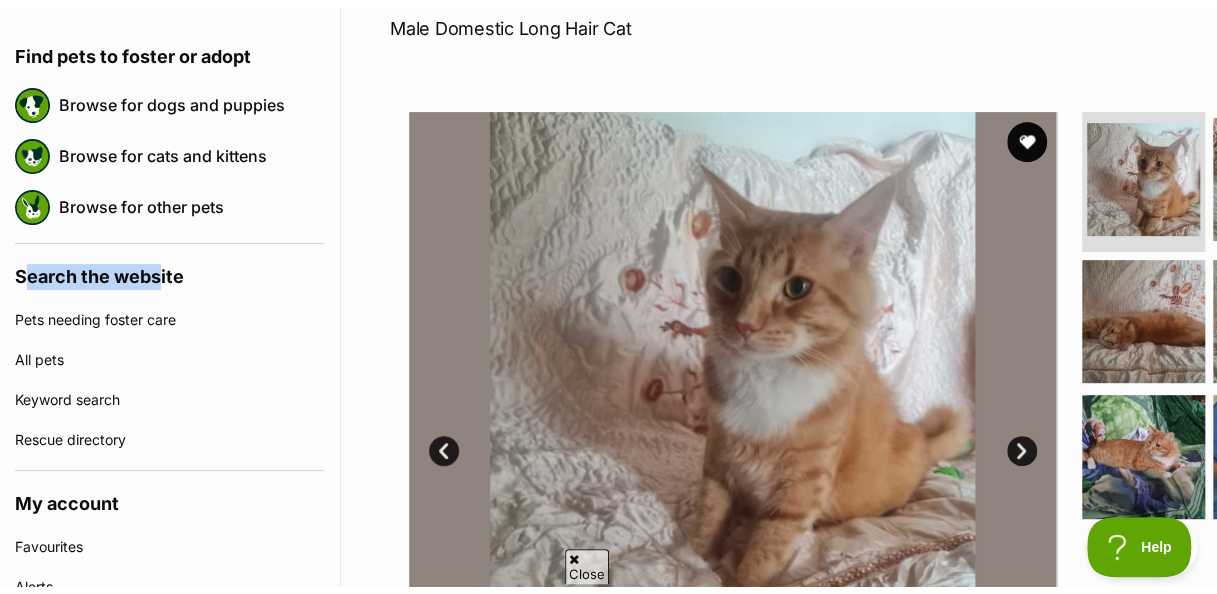 scroll, scrollTop: 0, scrollLeft: 0, axis: both 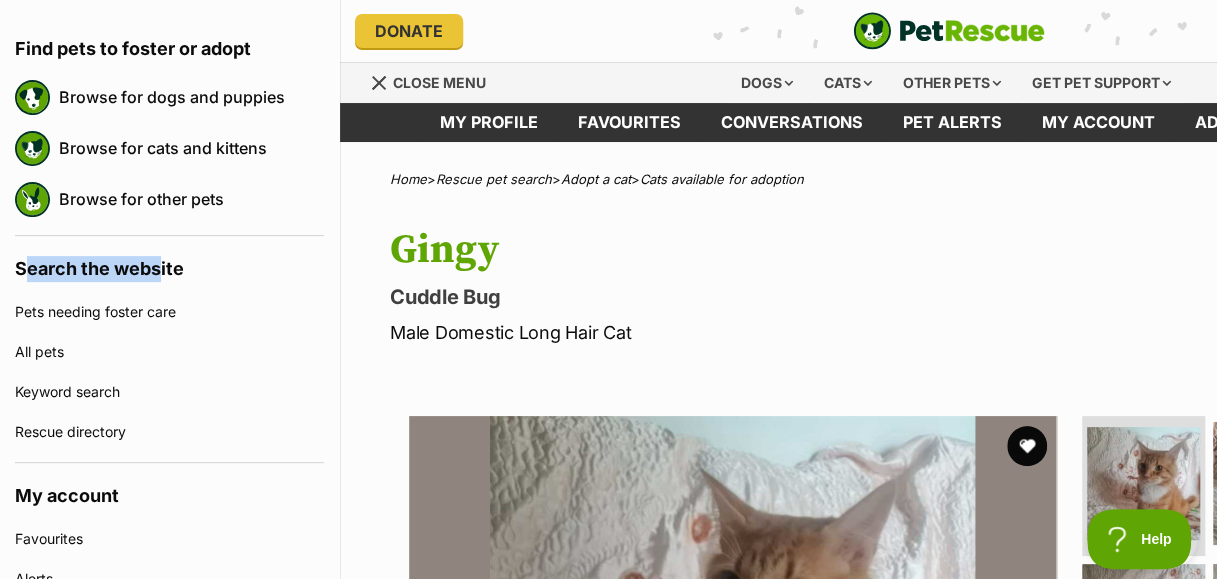 click on "Close menu" at bounding box center (439, 82) 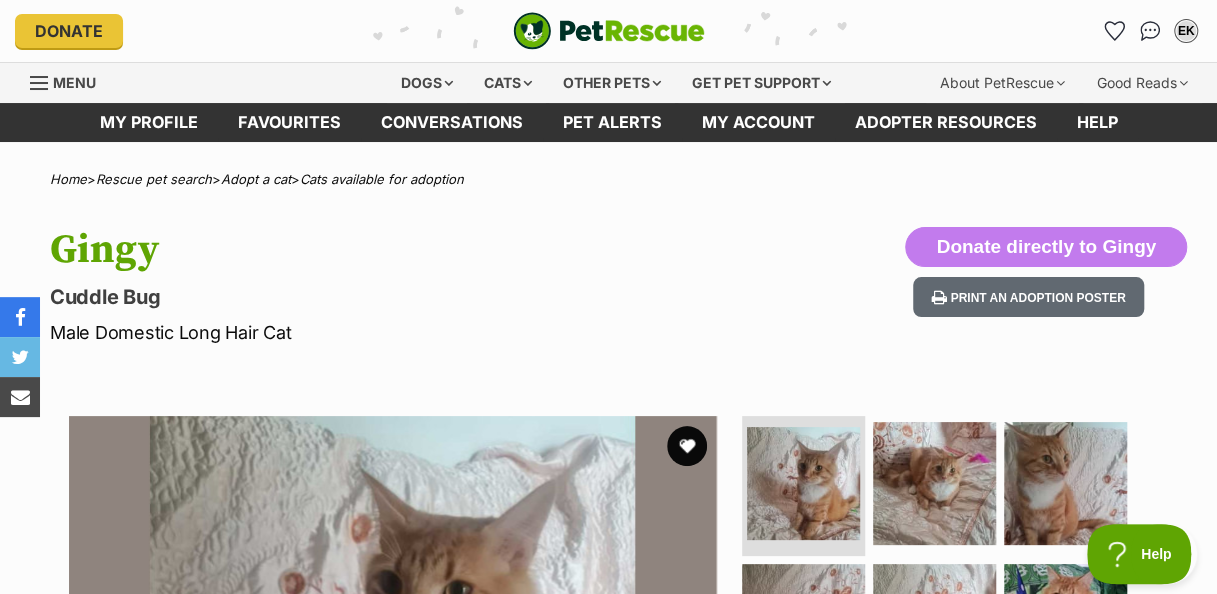 click on "Cats" at bounding box center (508, 83) 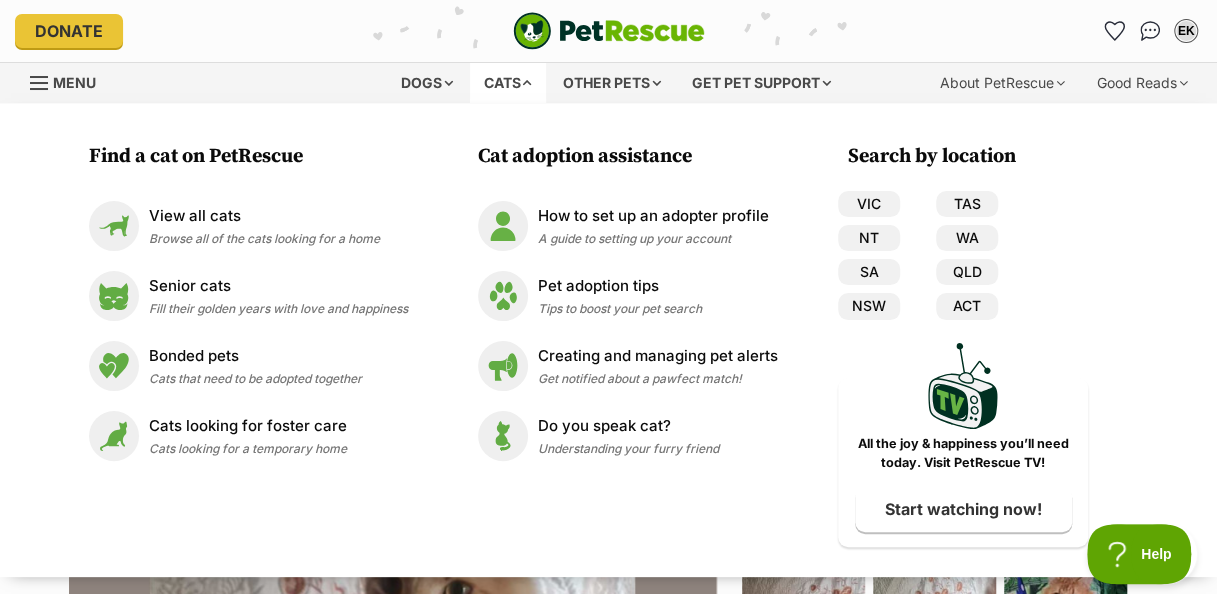 click on "View all cats" at bounding box center [264, 216] 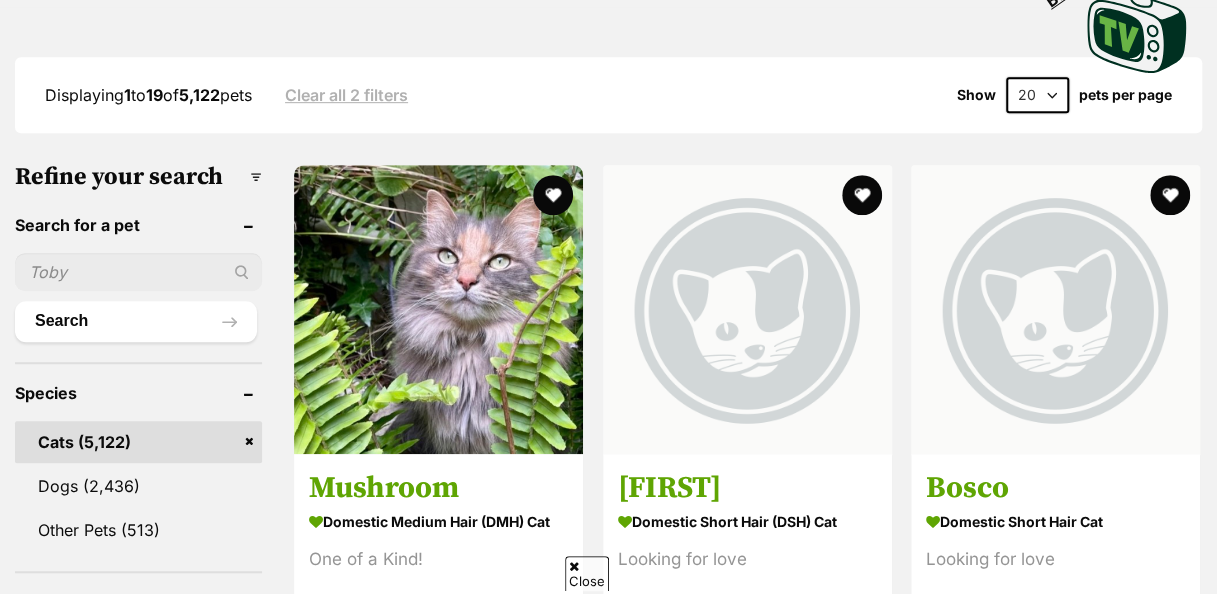 scroll, scrollTop: 0, scrollLeft: 0, axis: both 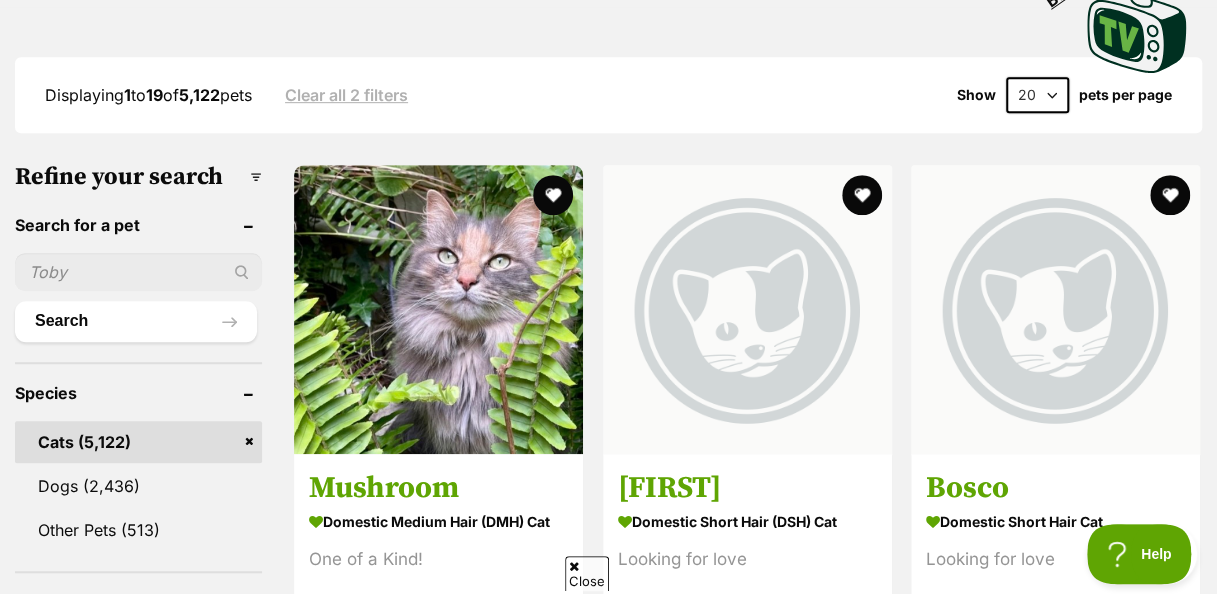 click at bounding box center (138, 272) 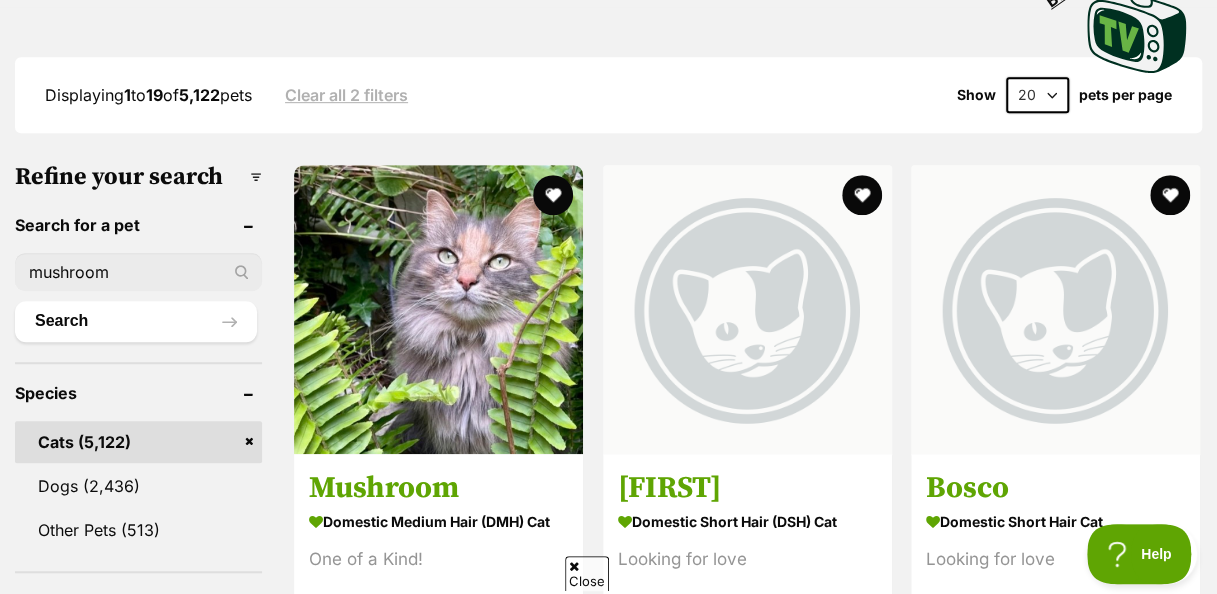 type on "mushroom" 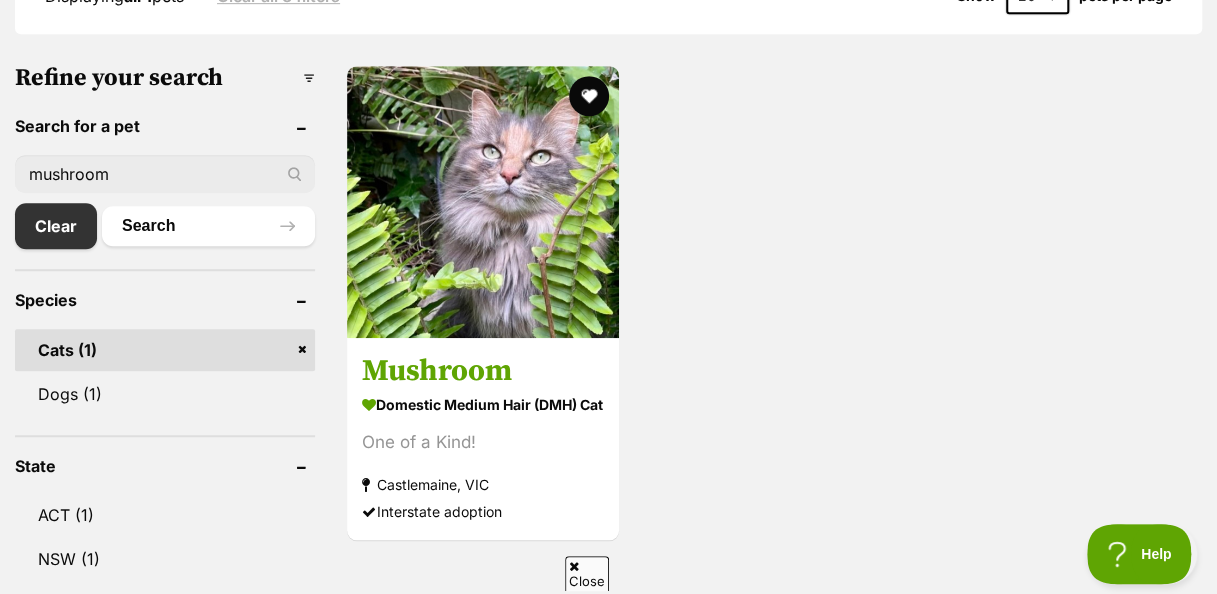 scroll, scrollTop: 602, scrollLeft: 0, axis: vertical 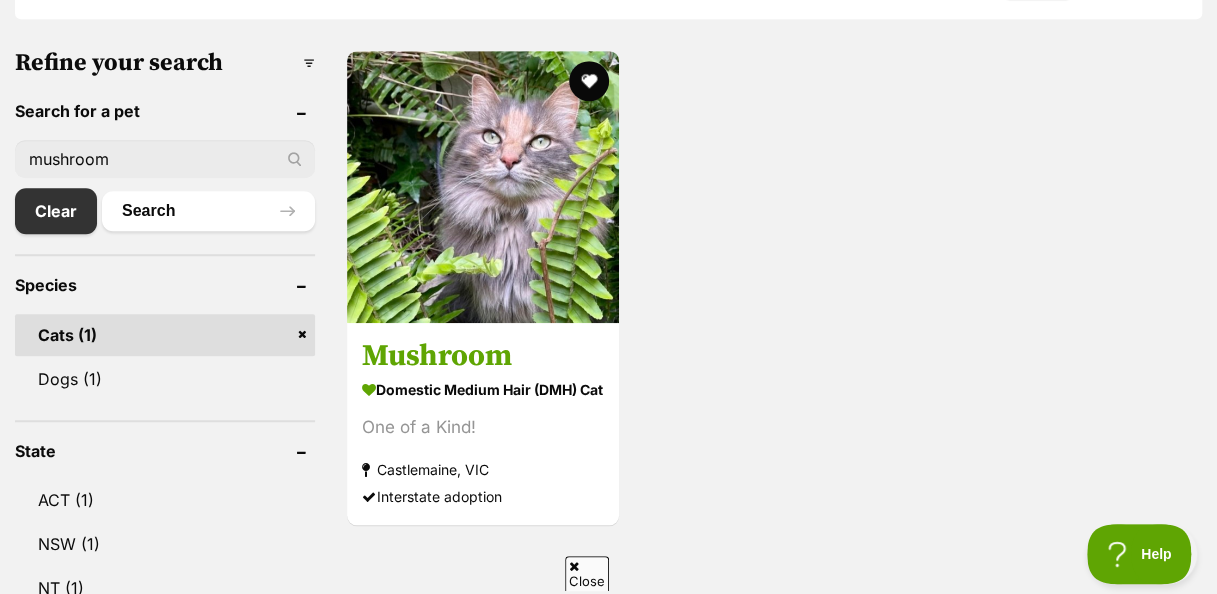 click on "Mushroom" at bounding box center [483, 357] 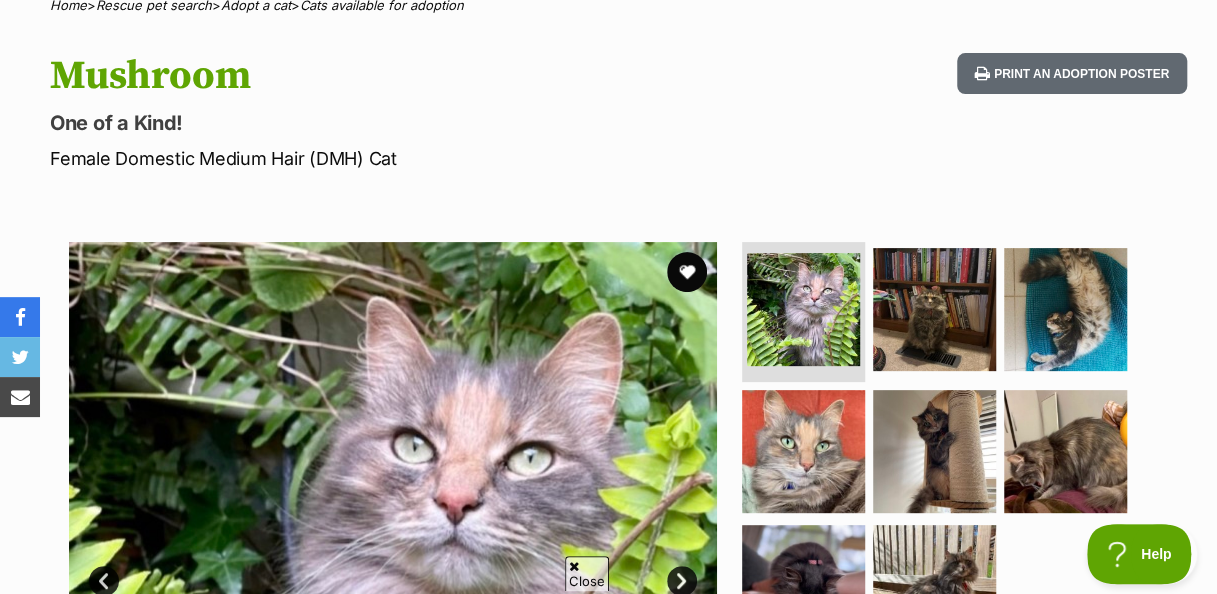 scroll, scrollTop: 189, scrollLeft: 0, axis: vertical 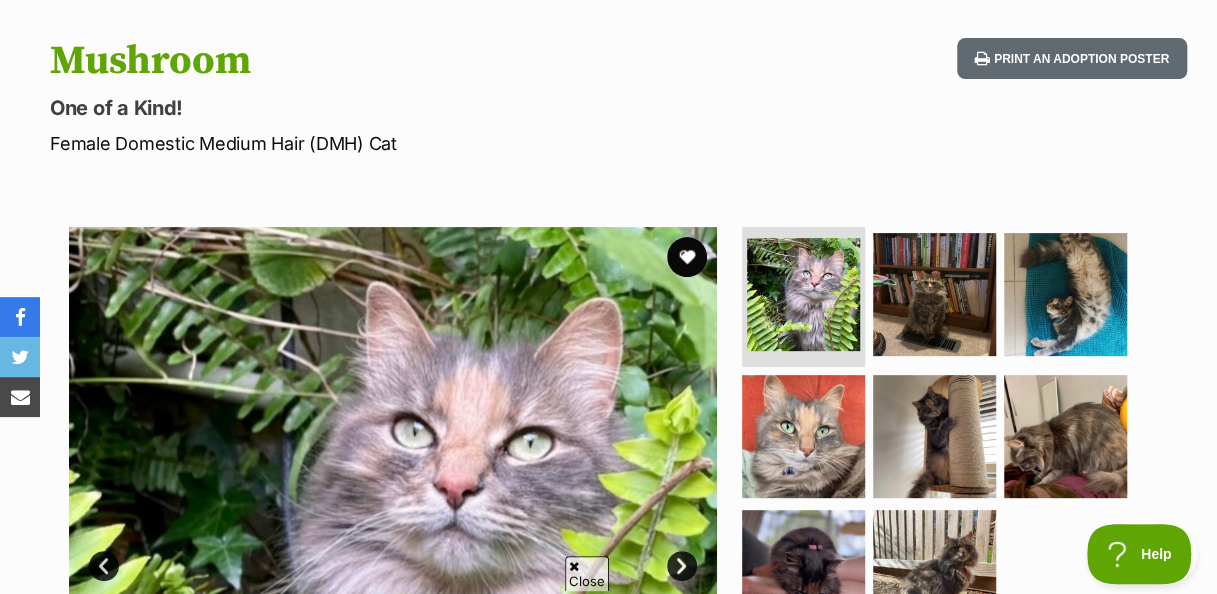 click on "Print an adoption poster" at bounding box center [1072, 58] 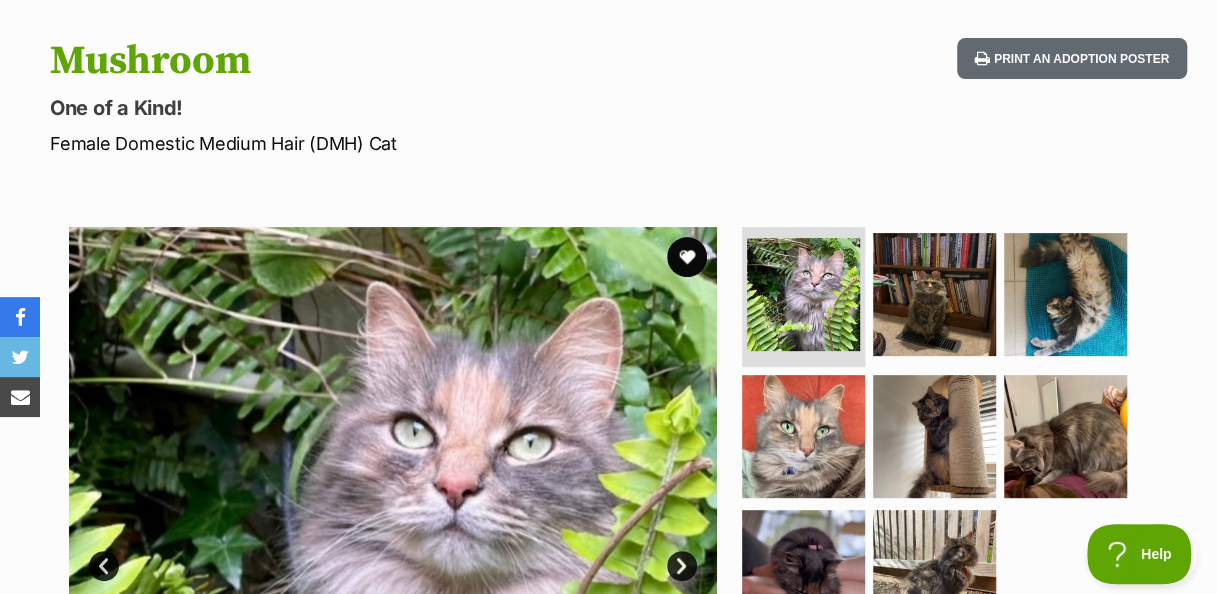 scroll, scrollTop: 0, scrollLeft: 0, axis: both 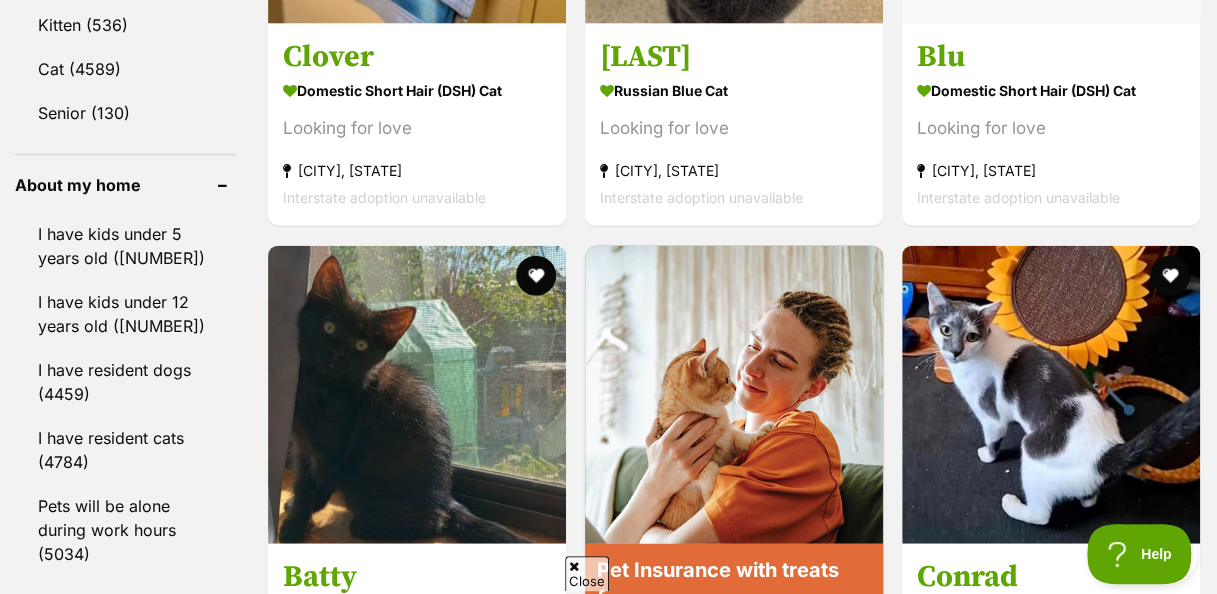 click on "Blu" at bounding box center (1051, 58) 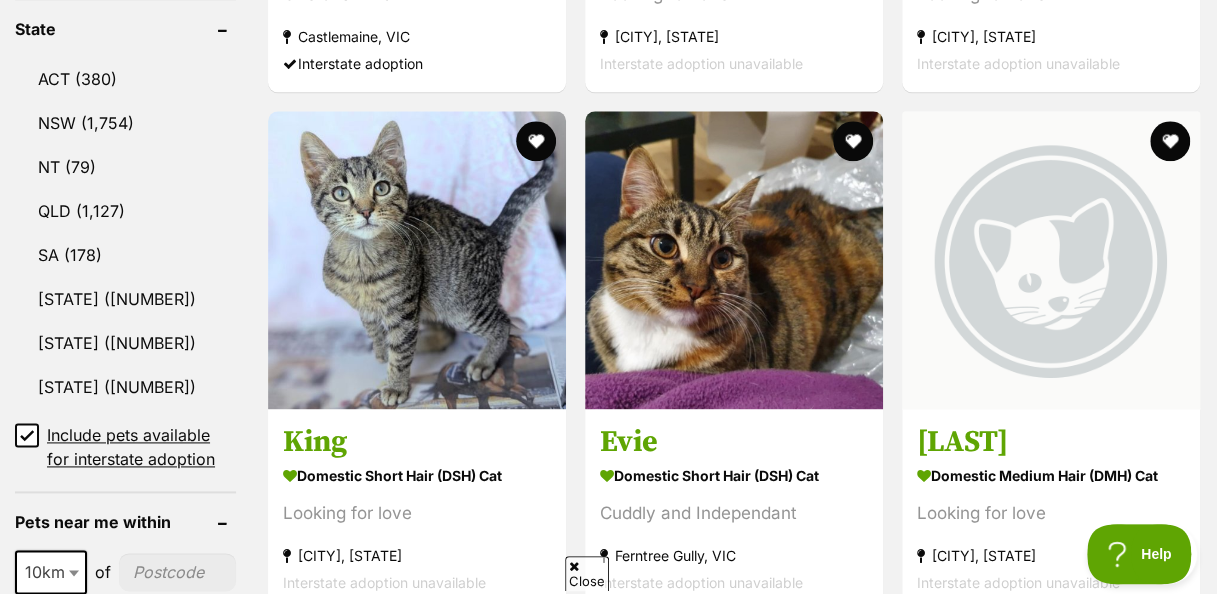 scroll, scrollTop: 1044, scrollLeft: 0, axis: vertical 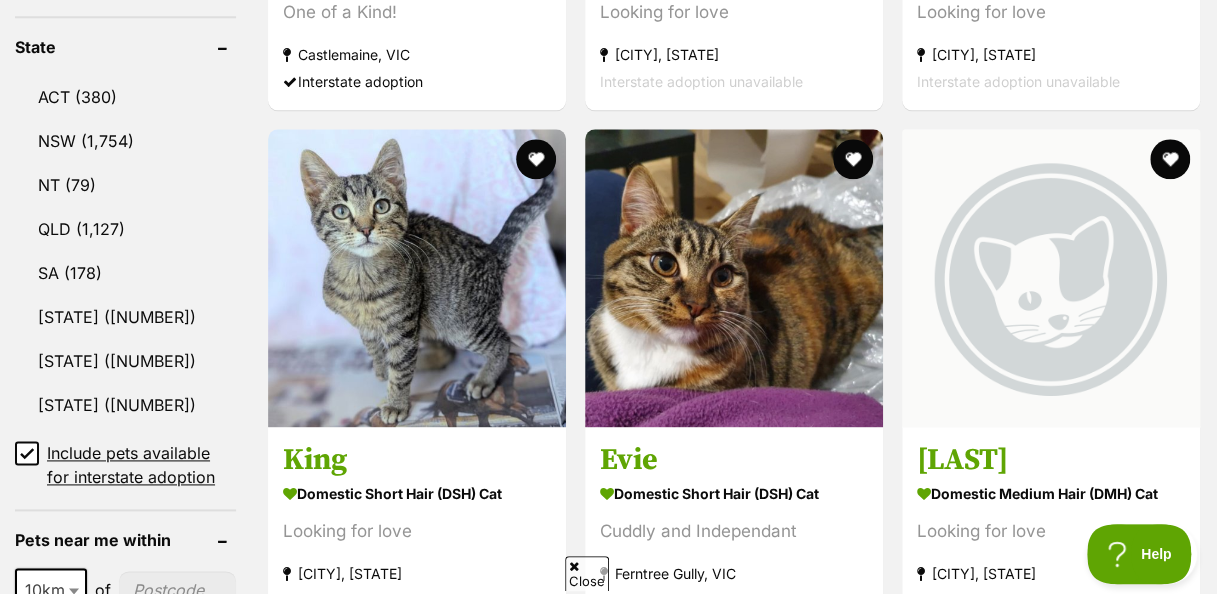 click on "Evie" at bounding box center [734, 460] 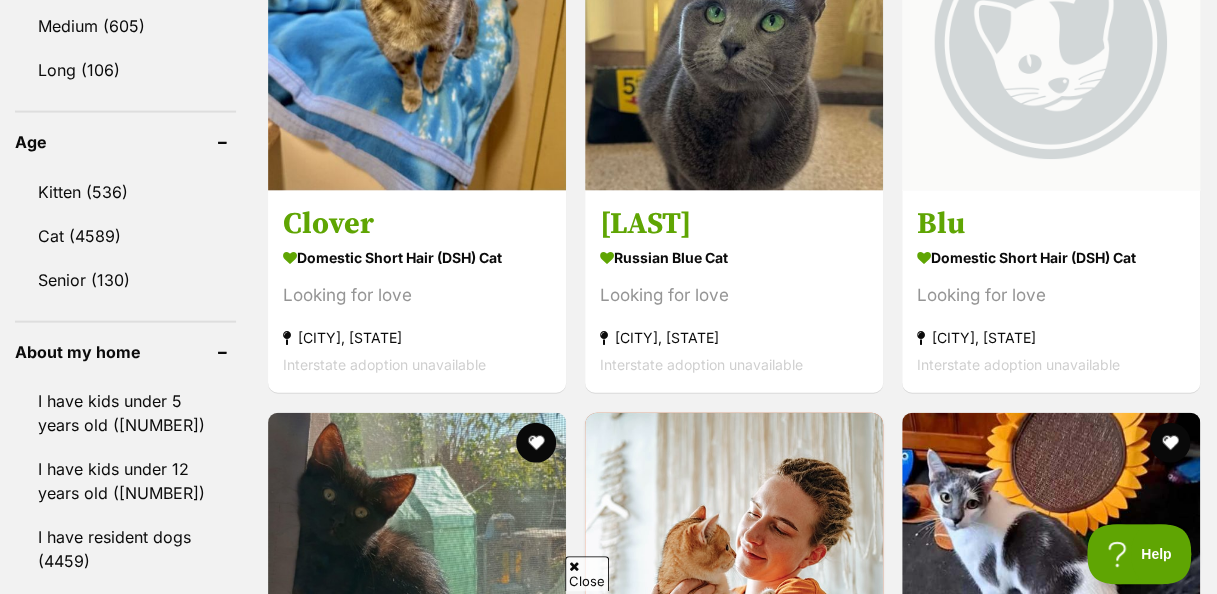 scroll, scrollTop: 2058, scrollLeft: 0, axis: vertical 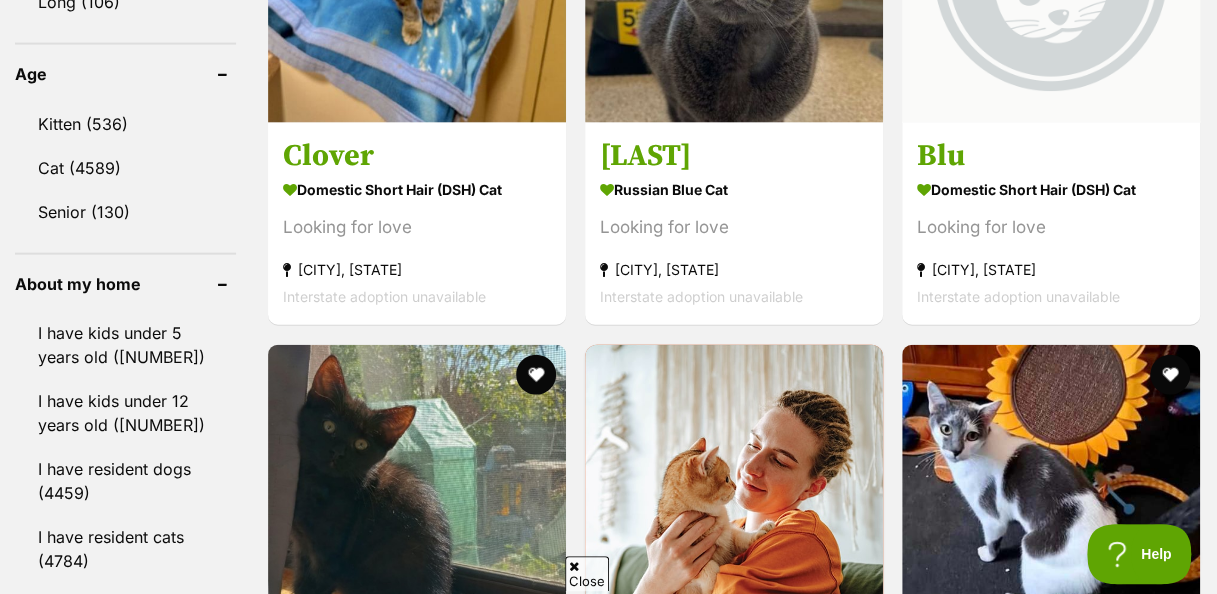 click on "Long (106)" at bounding box center [125, 2] 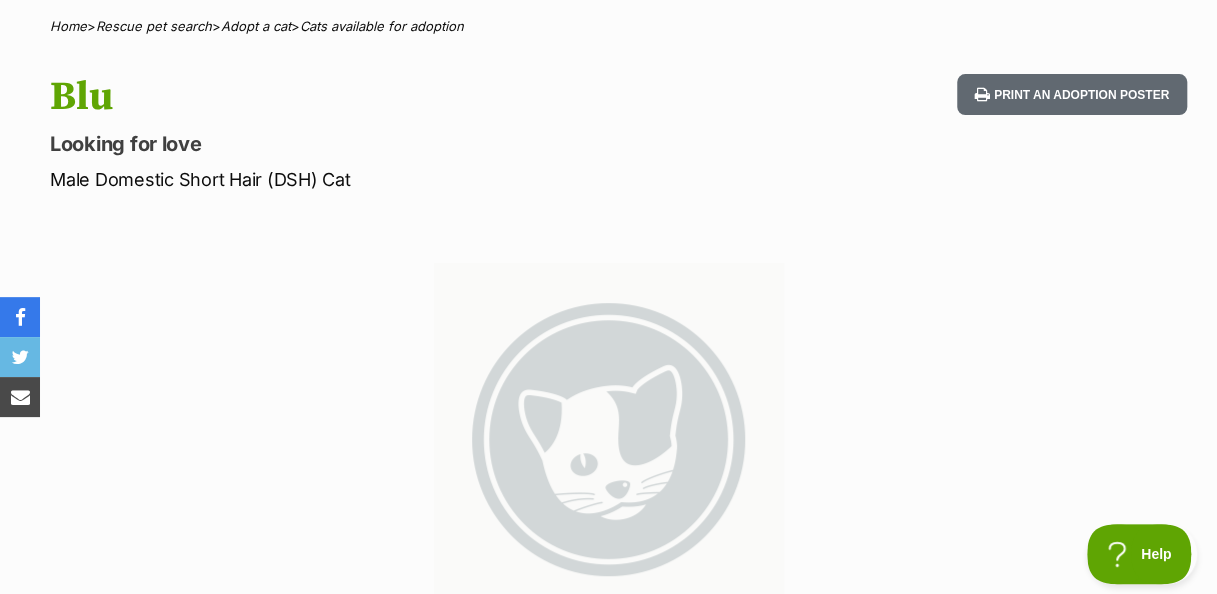 scroll, scrollTop: 0, scrollLeft: 0, axis: both 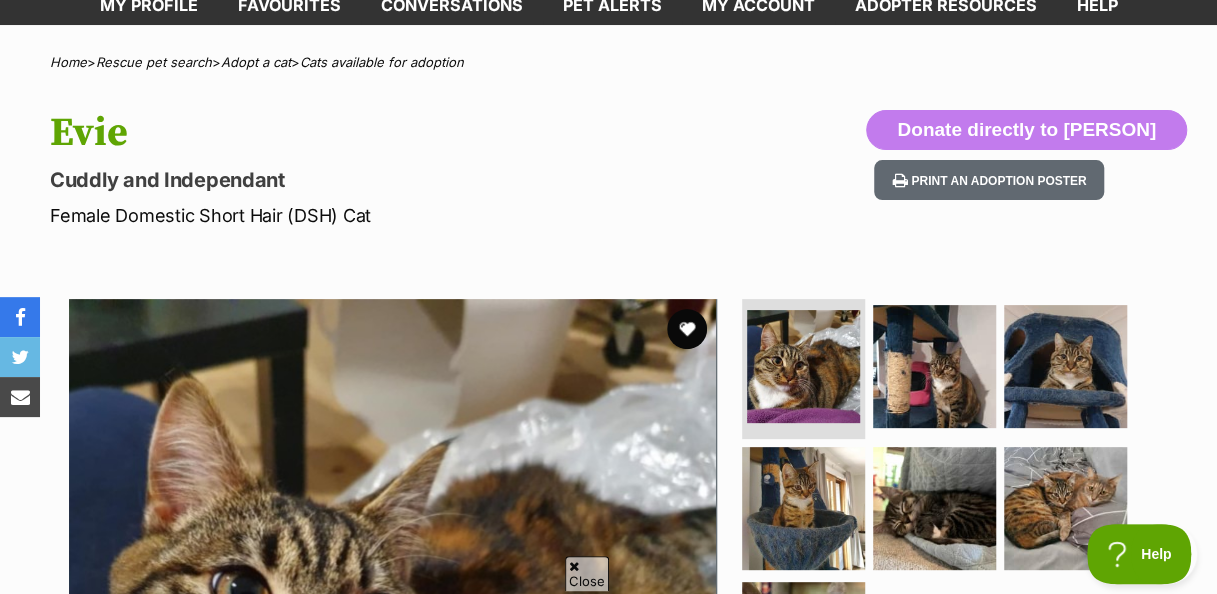 click on "Print an adoption poster" at bounding box center [989, 180] 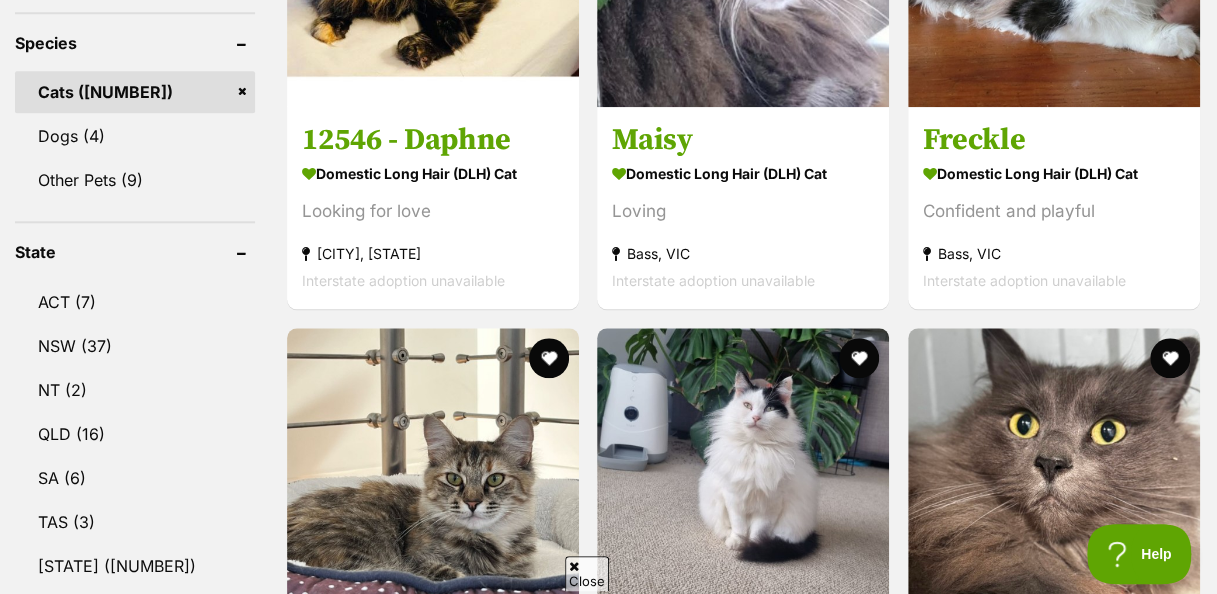 scroll, scrollTop: 894, scrollLeft: 0, axis: vertical 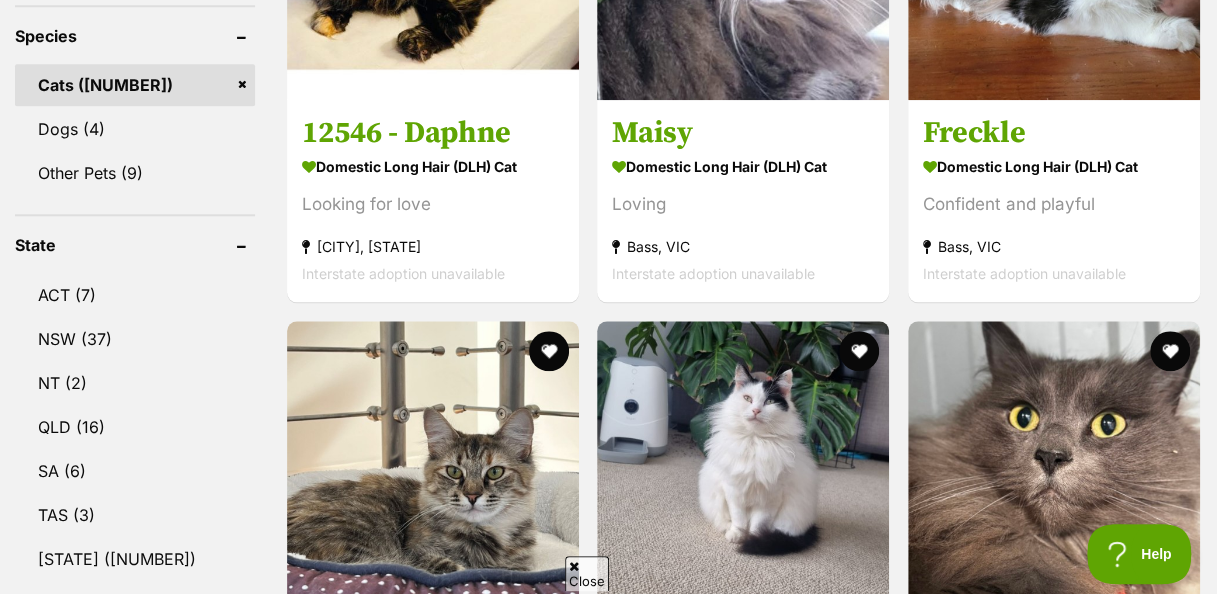 click on "Domestic Long Hair (DLH) Cat" at bounding box center [1054, 679] 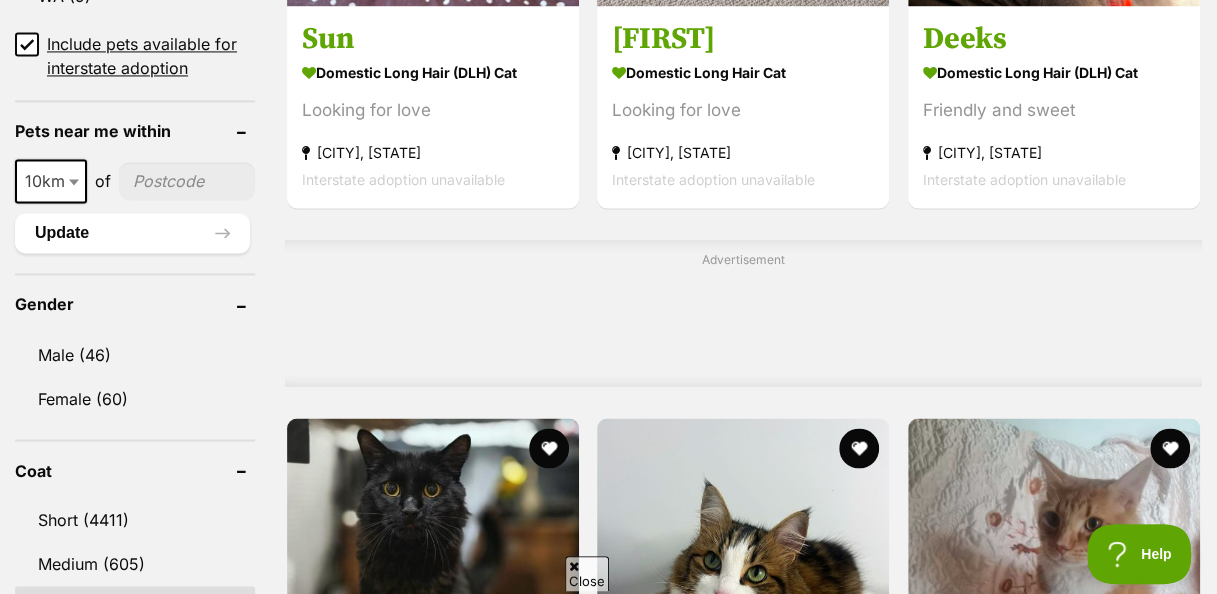 scroll, scrollTop: 1522, scrollLeft: 0, axis: vertical 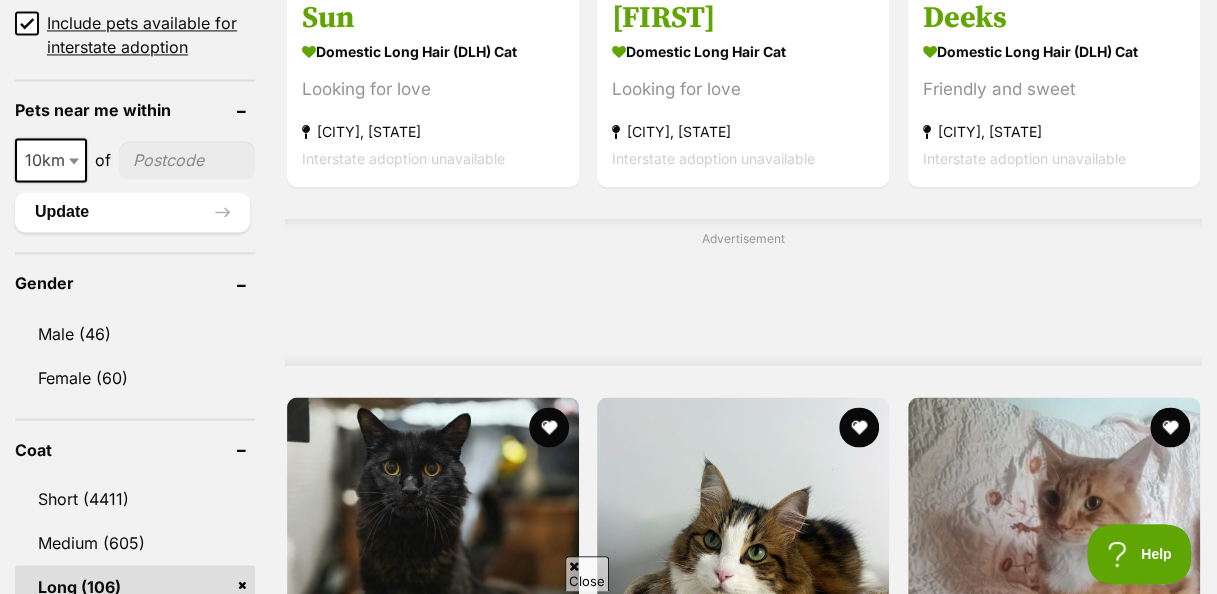 click on "Domestic Long Hair Cat" at bounding box center (1054, 1268) 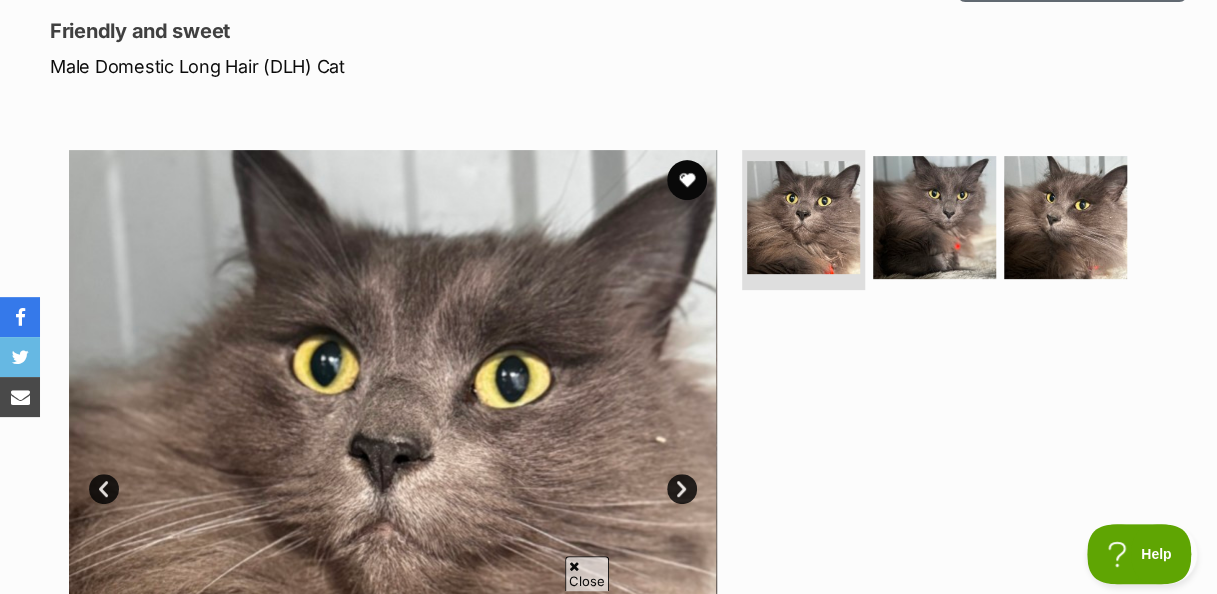 scroll, scrollTop: 264, scrollLeft: 0, axis: vertical 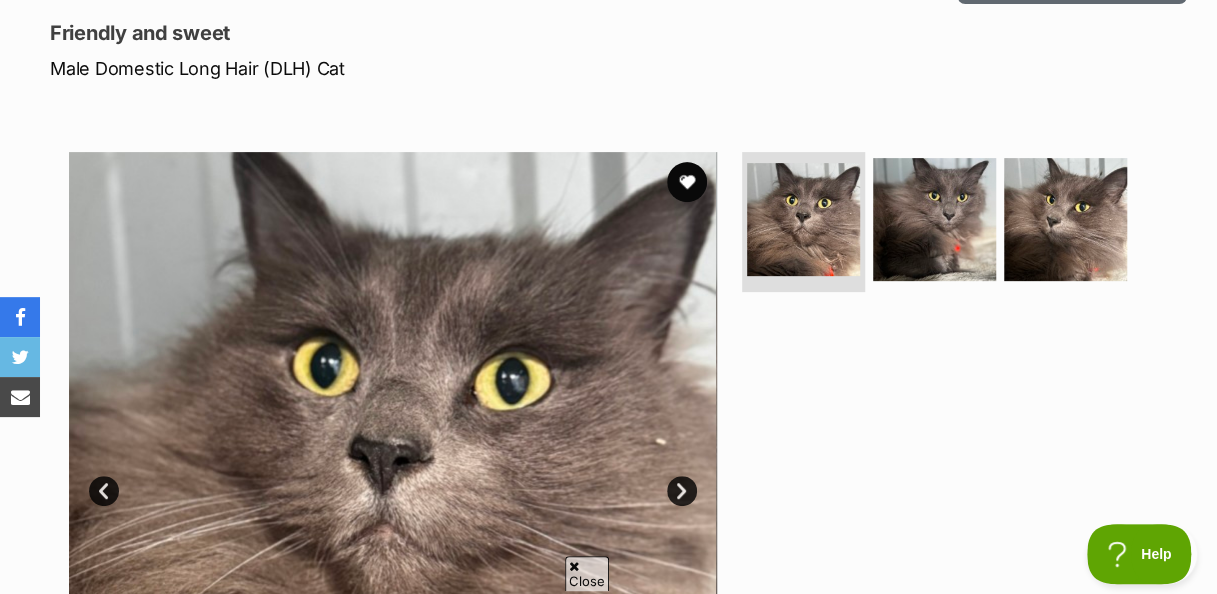 click on "Print an adoption poster" at bounding box center [1072, -17] 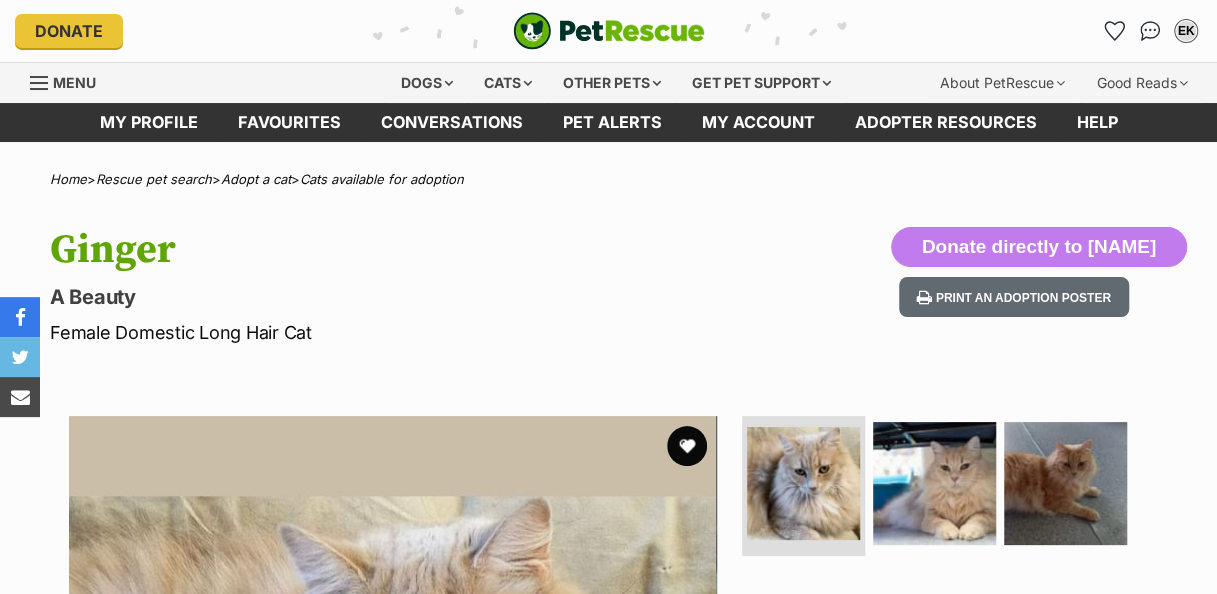 scroll, scrollTop: 0, scrollLeft: 0, axis: both 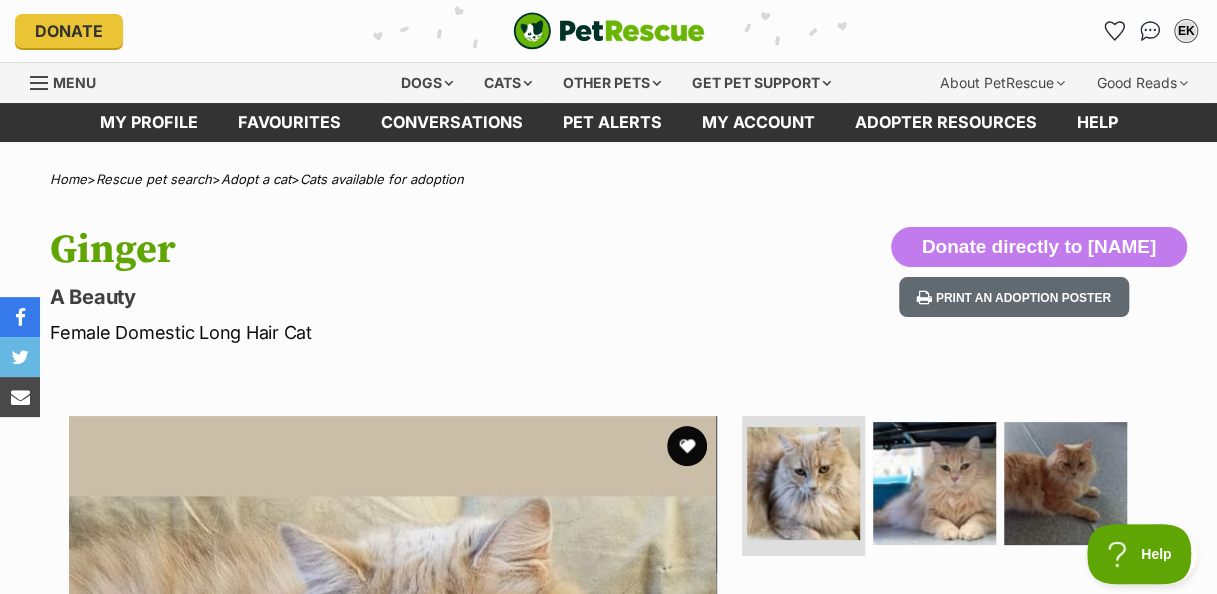 click on "Print an adoption poster" at bounding box center [1014, 297] 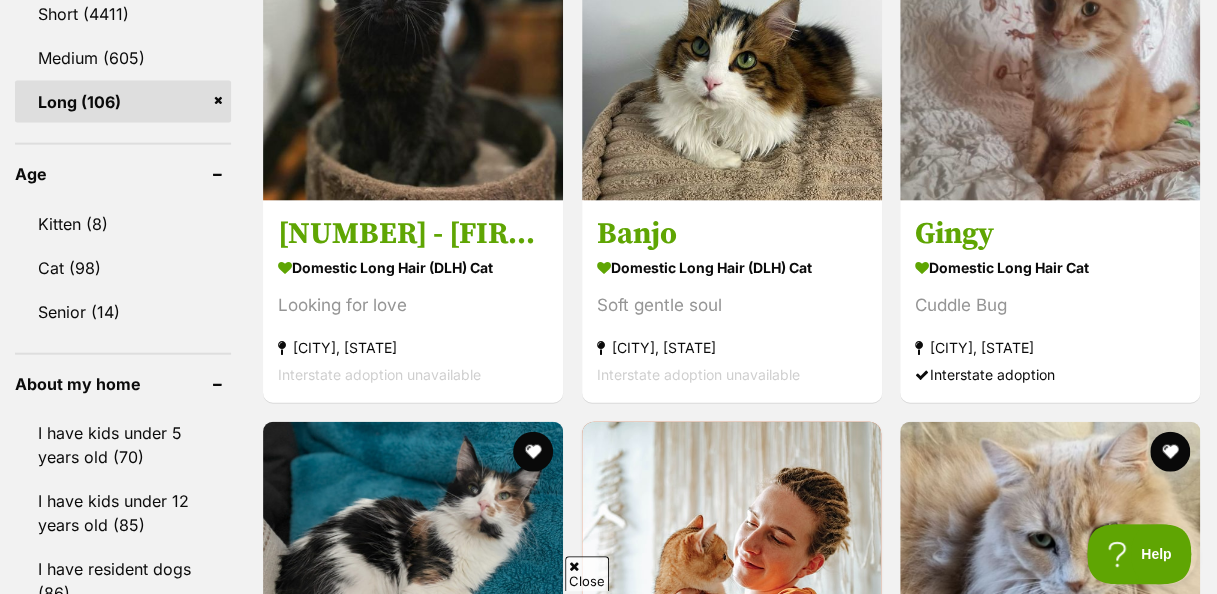scroll, scrollTop: 1760, scrollLeft: 0, axis: vertical 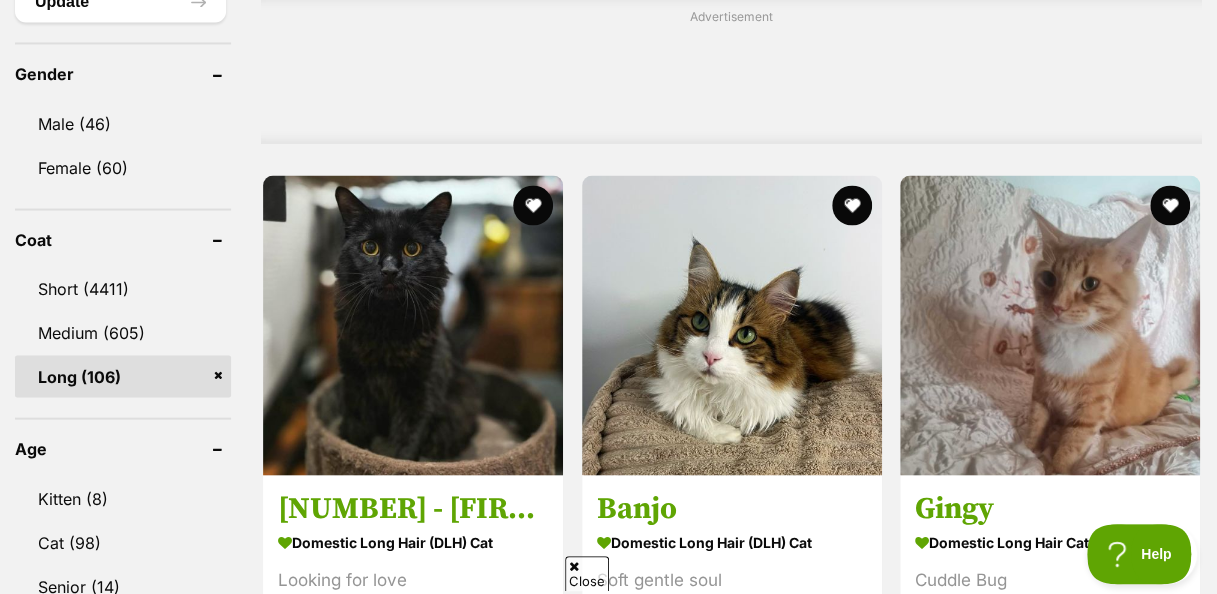 click on "Sloane" at bounding box center (413, 1029) 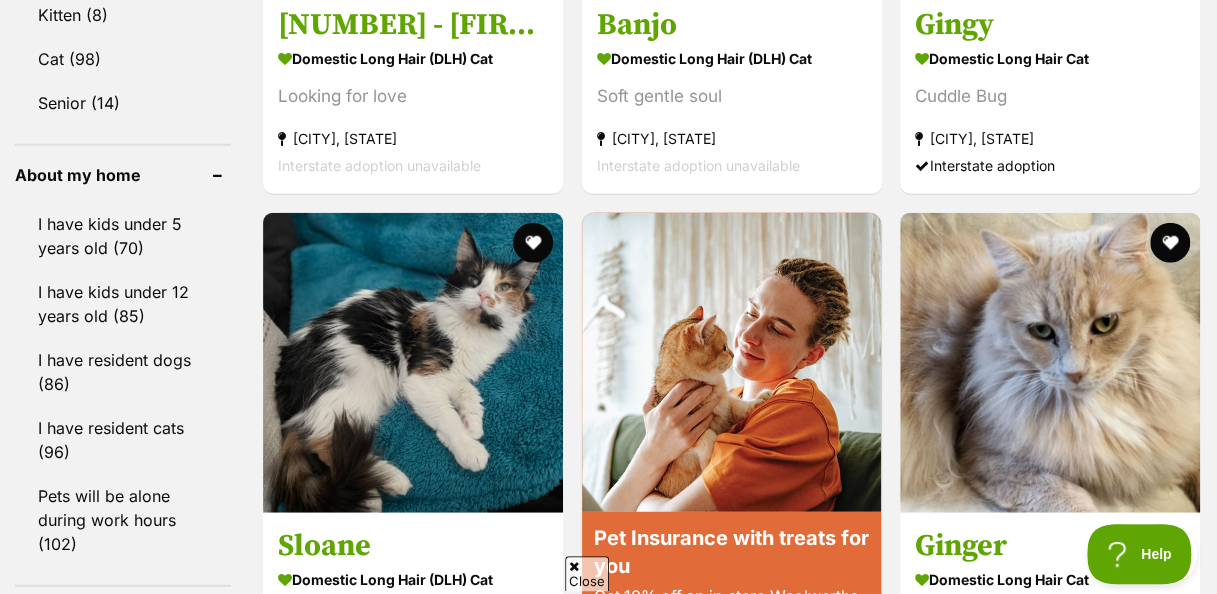 scroll, scrollTop: 2242, scrollLeft: 0, axis: vertical 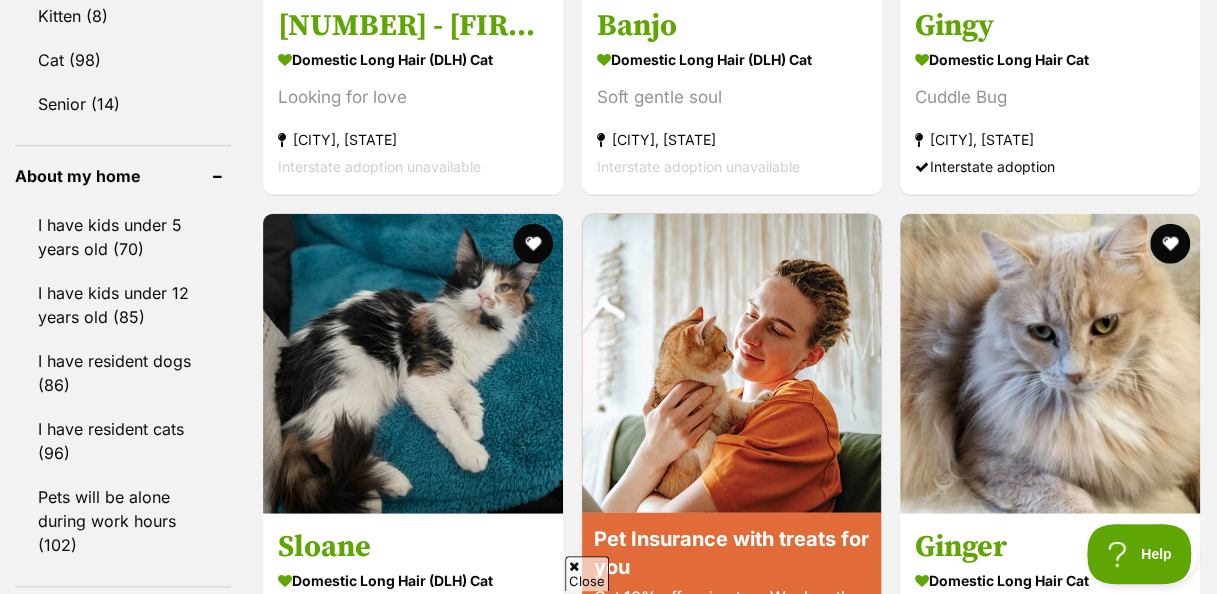 click on "Sassy" at bounding box center (413, 1067) 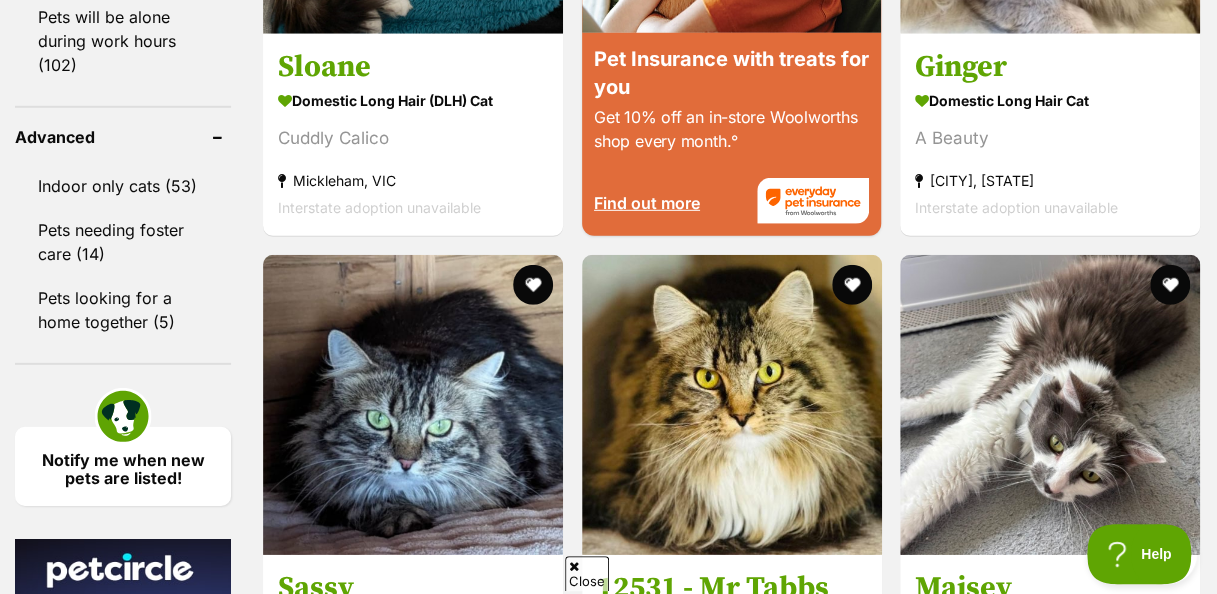 scroll, scrollTop: 2732, scrollLeft: 0, axis: vertical 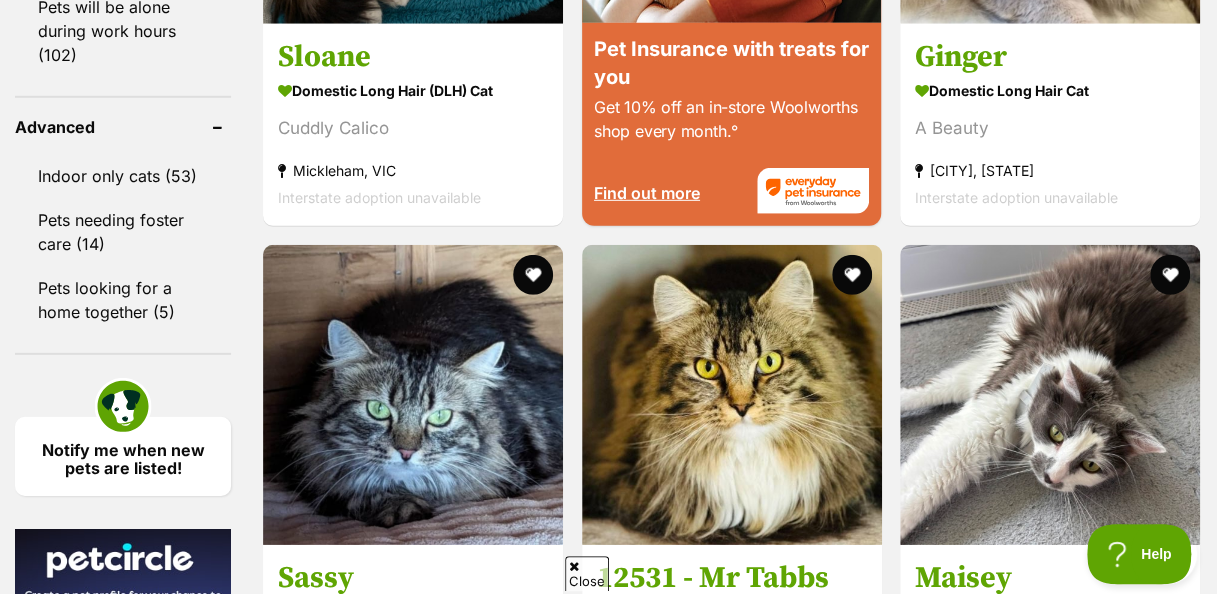 click on "Lucy" at bounding box center (1050, 1288) 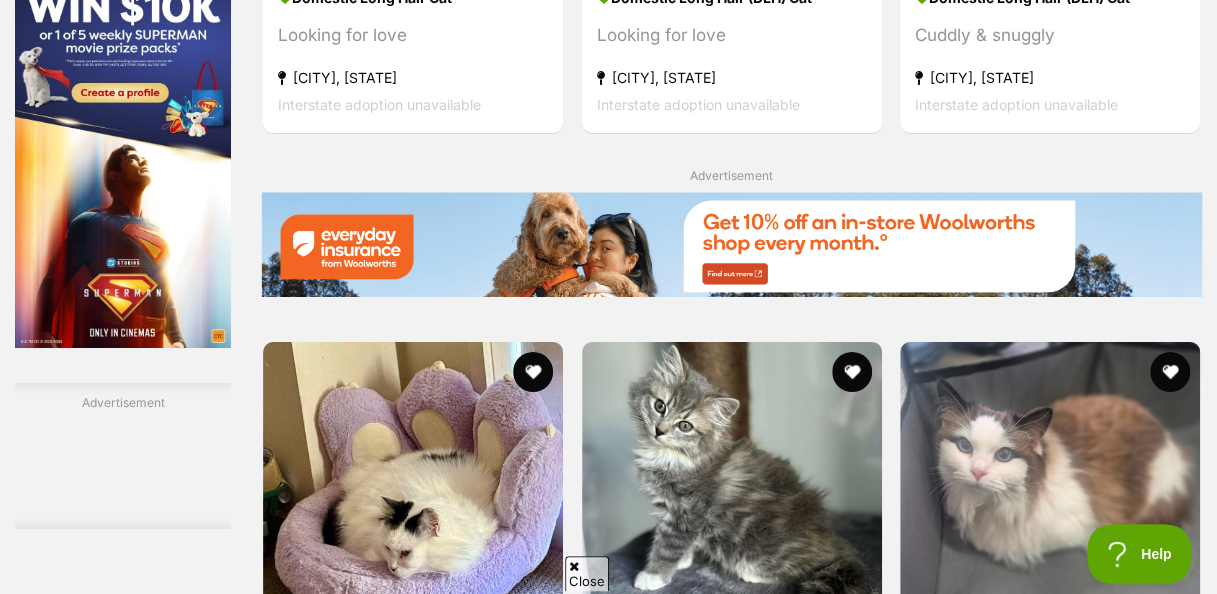 scroll, scrollTop: 3396, scrollLeft: 0, axis: vertical 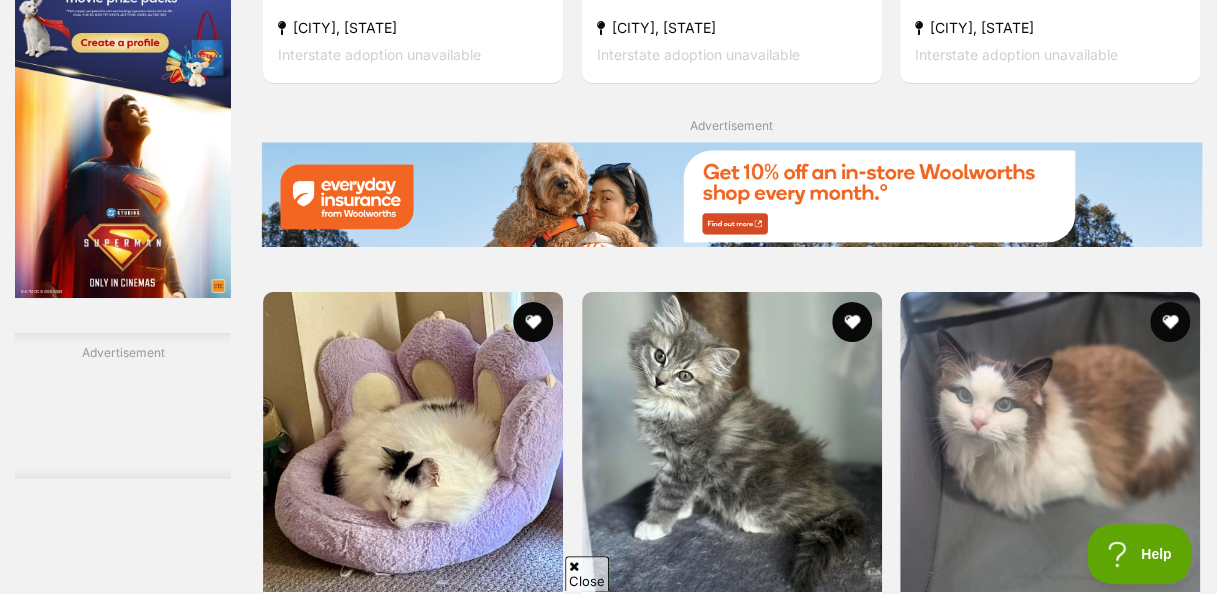 click at bounding box center [754, 1549] 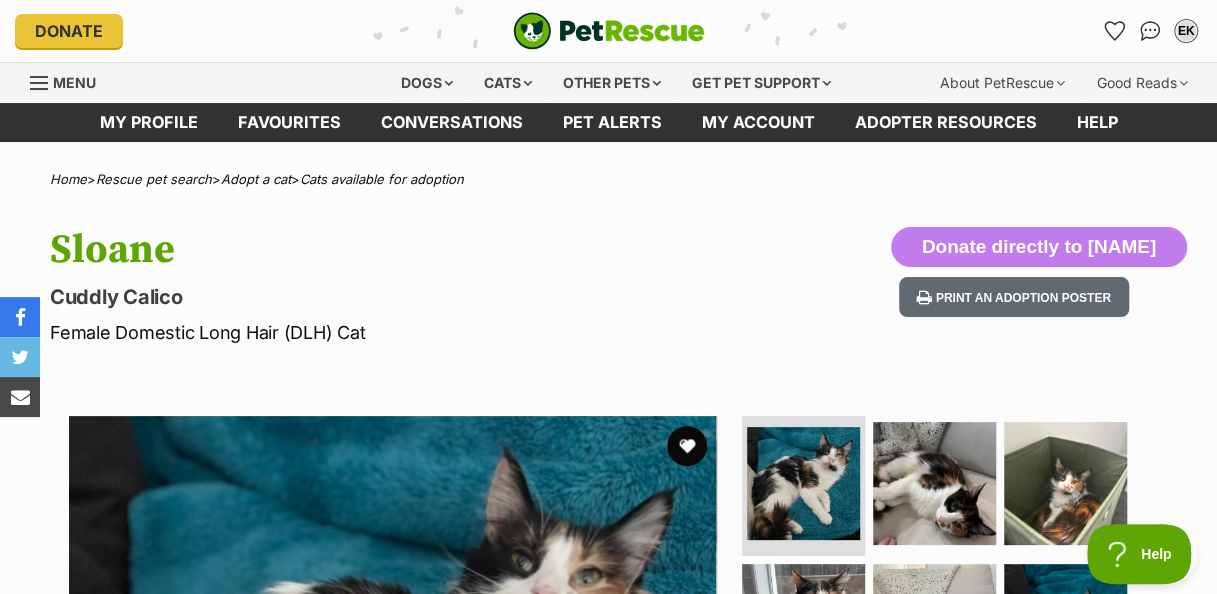 scroll, scrollTop: 0, scrollLeft: 0, axis: both 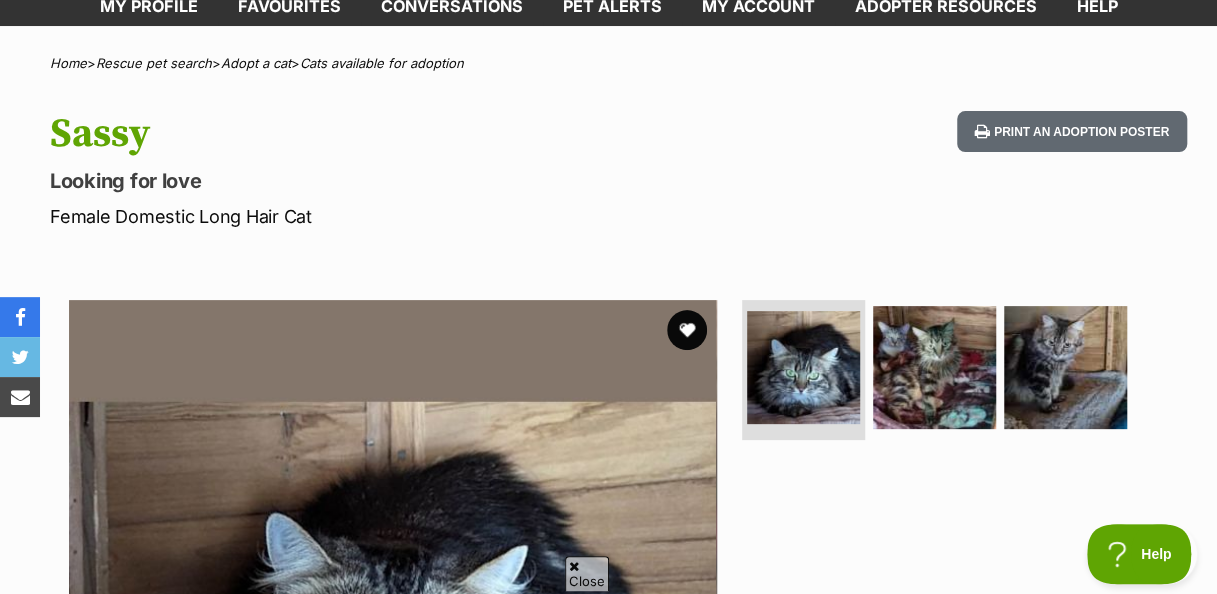click on "Print an adoption poster" at bounding box center [1072, 131] 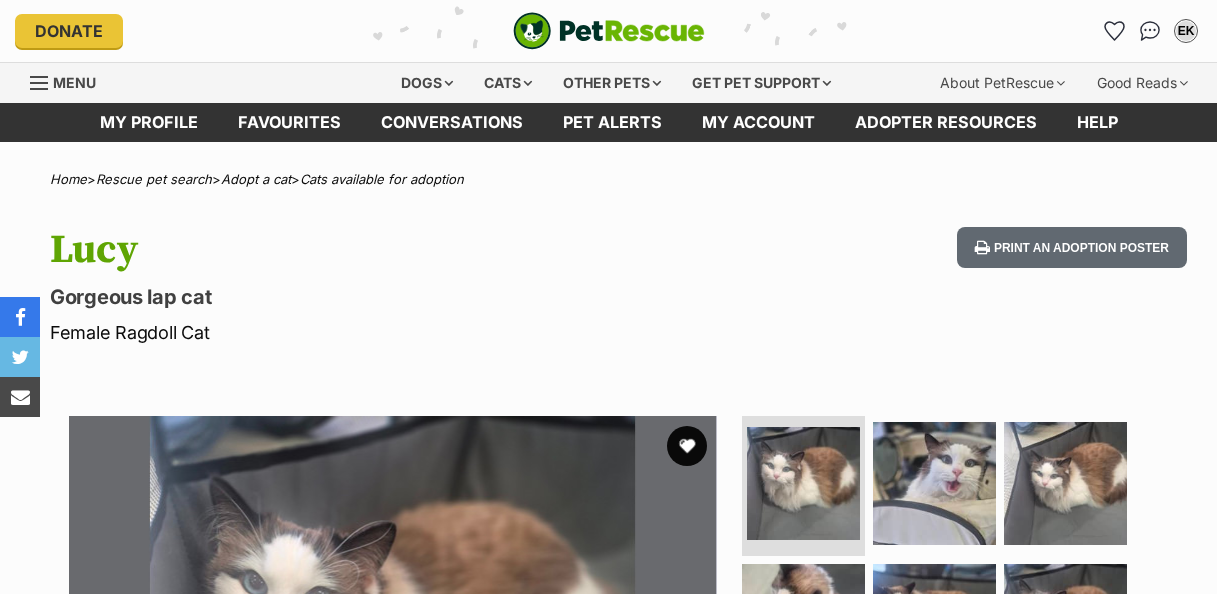 scroll, scrollTop: 0, scrollLeft: 0, axis: both 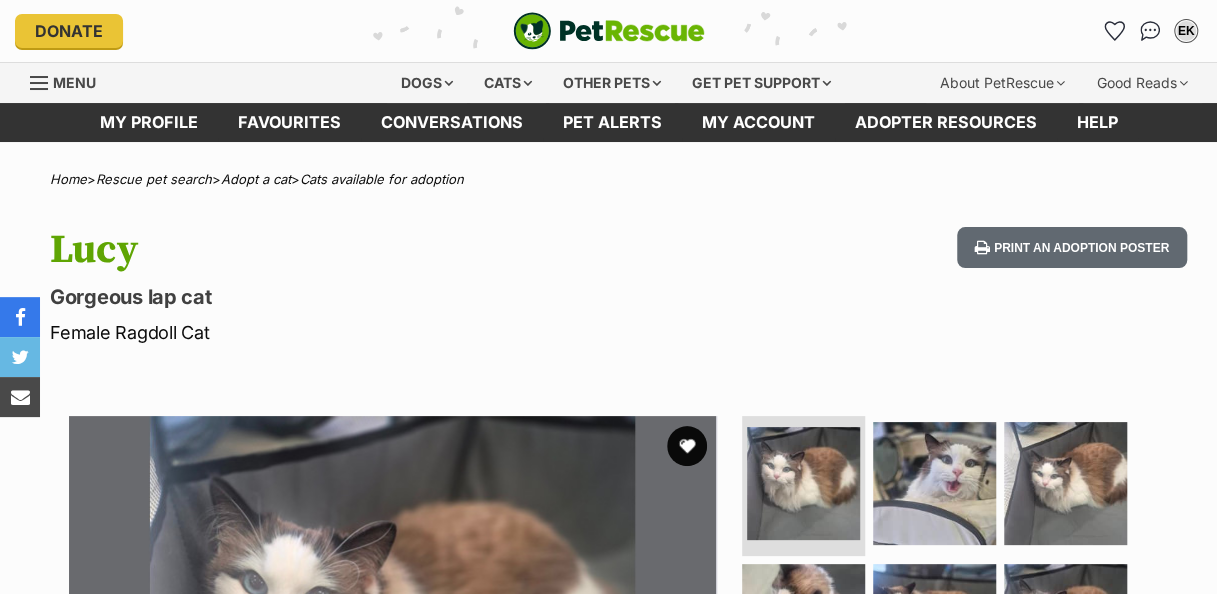 click on "Print an adoption poster" at bounding box center [1072, 247] 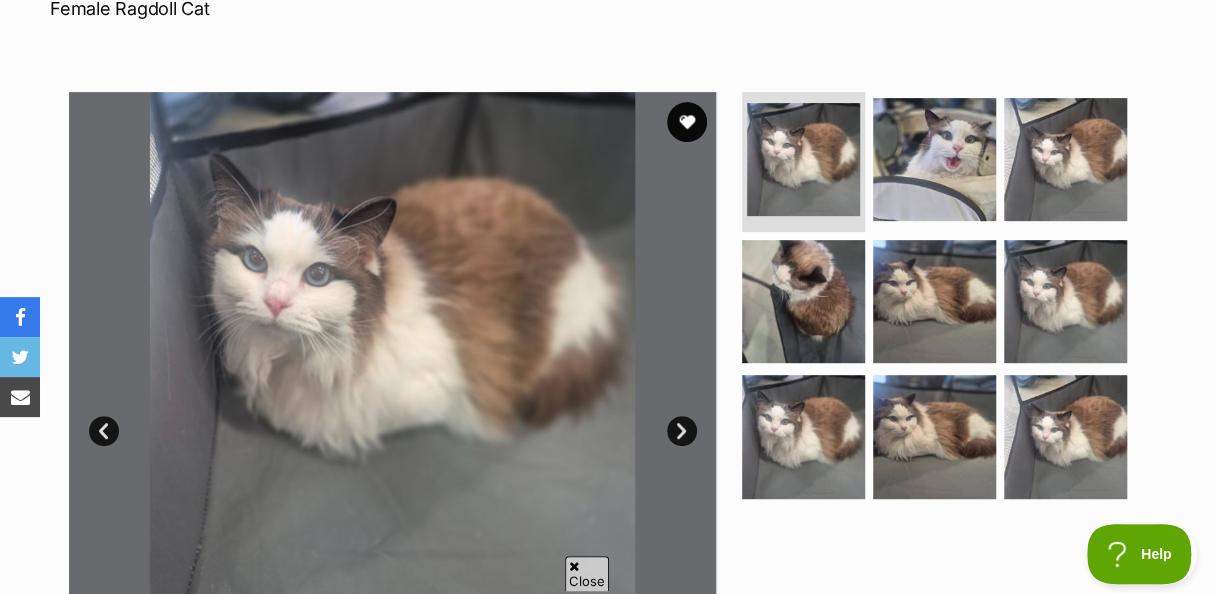 scroll, scrollTop: 328, scrollLeft: 0, axis: vertical 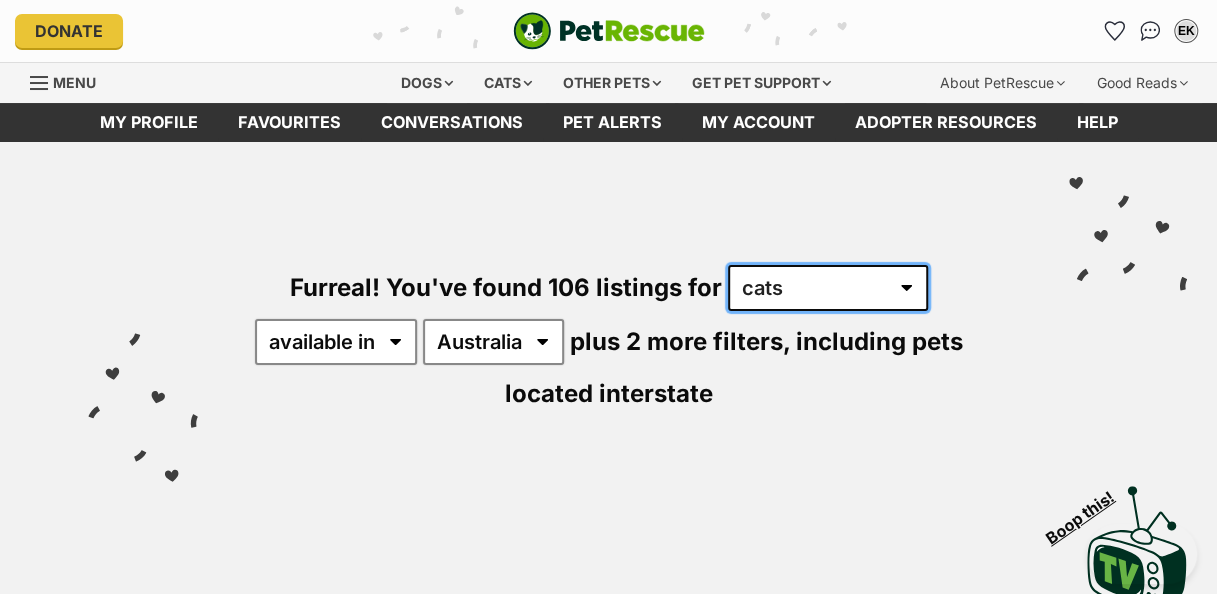 click on "any type of pet
cats
dogs
other pets" at bounding box center [828, 288] 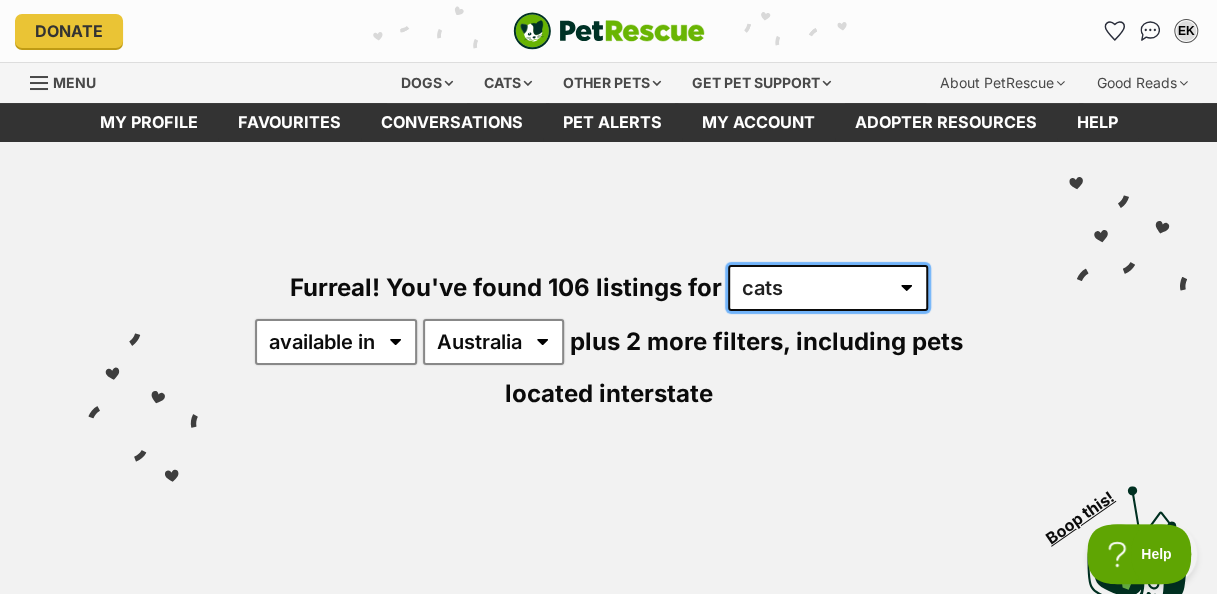 scroll, scrollTop: 0, scrollLeft: 0, axis: both 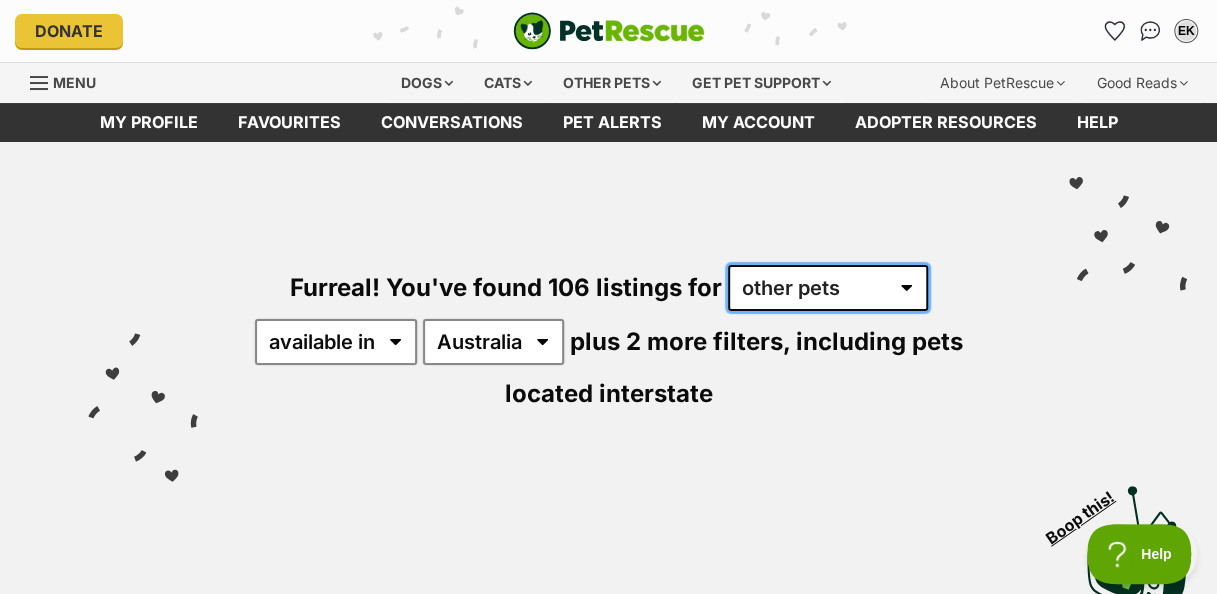 click on "any type of pet
cats
dogs
other pets" at bounding box center (828, 288) 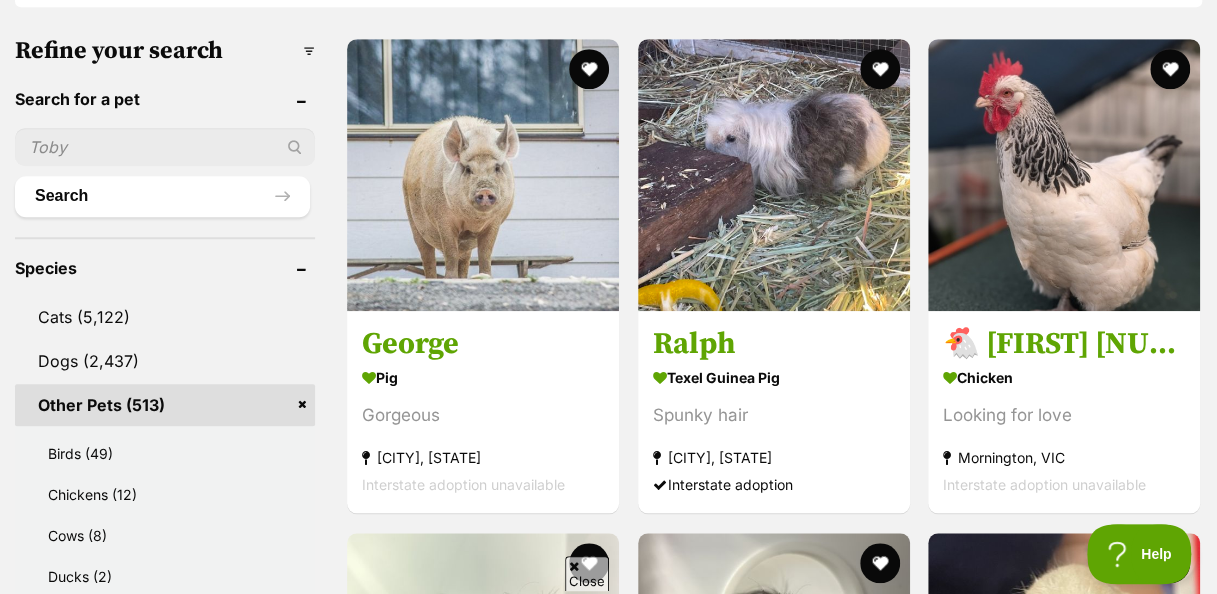 scroll, scrollTop: 662, scrollLeft: 0, axis: vertical 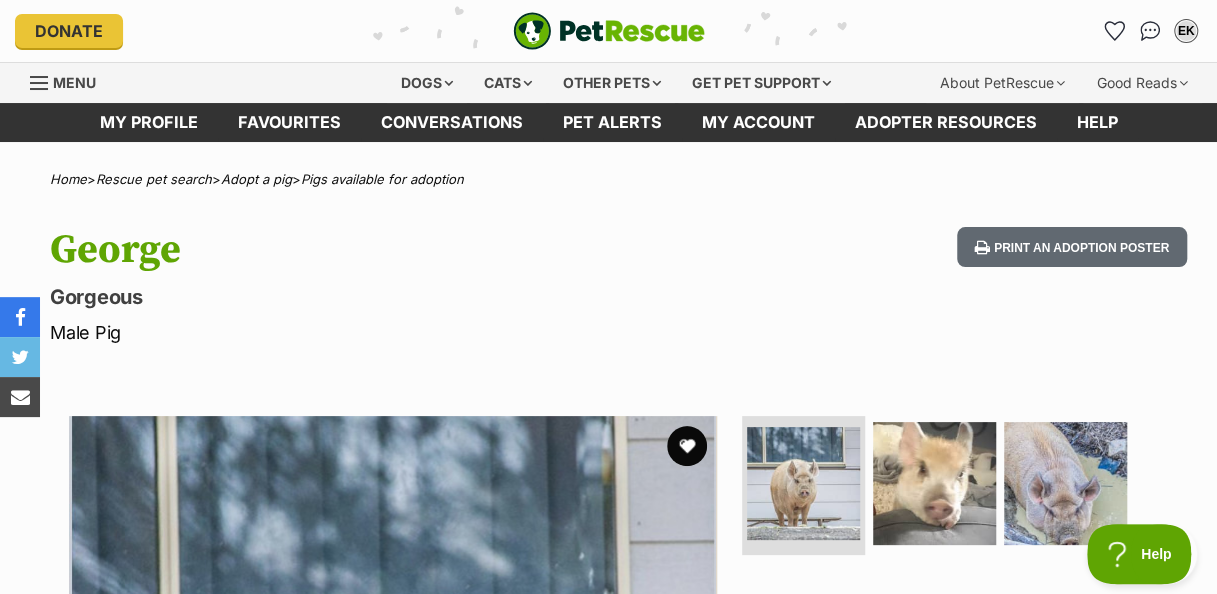 click on "Print an adoption poster" at bounding box center [1072, 247] 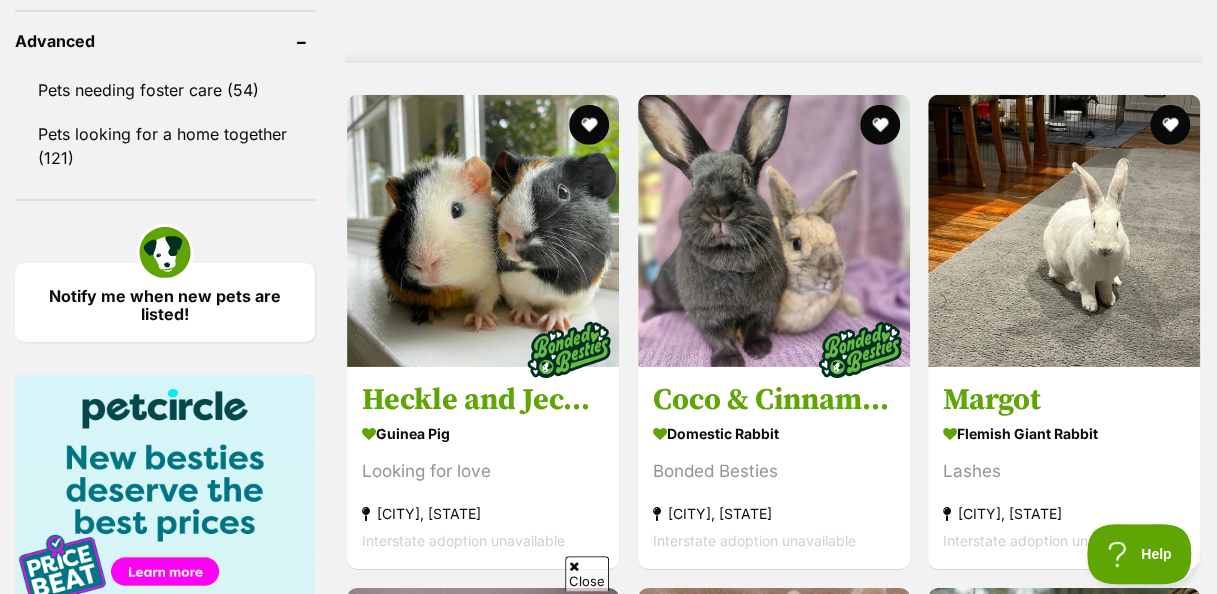 scroll, scrollTop: 2959, scrollLeft: 0, axis: vertical 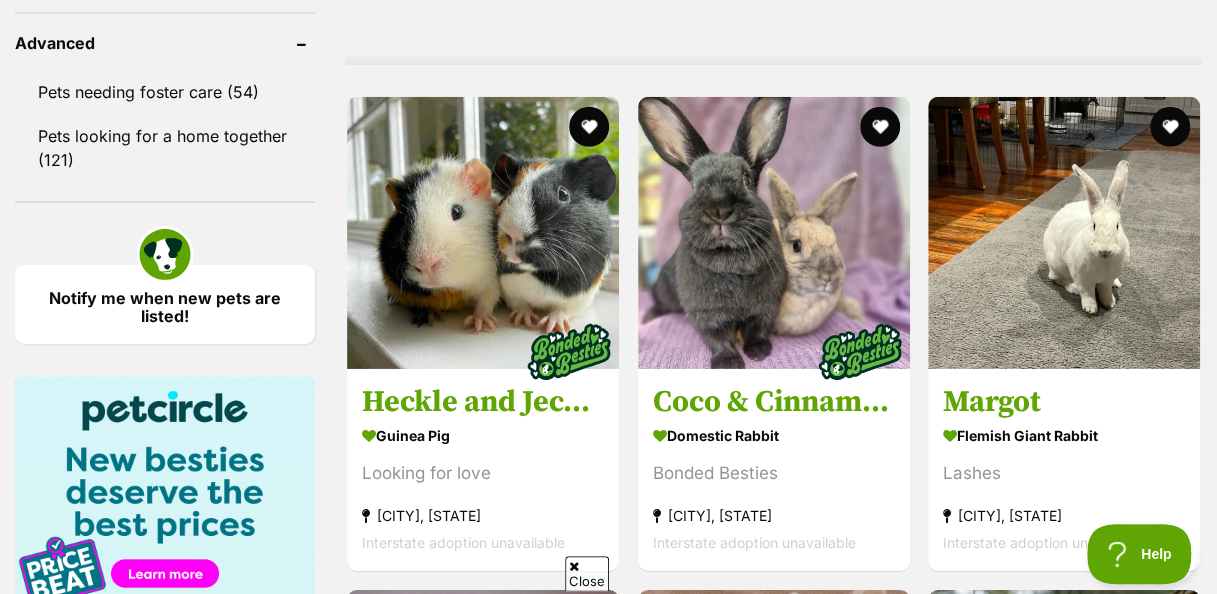 click on "Sparkles Fonzie" at bounding box center (774, 1579) 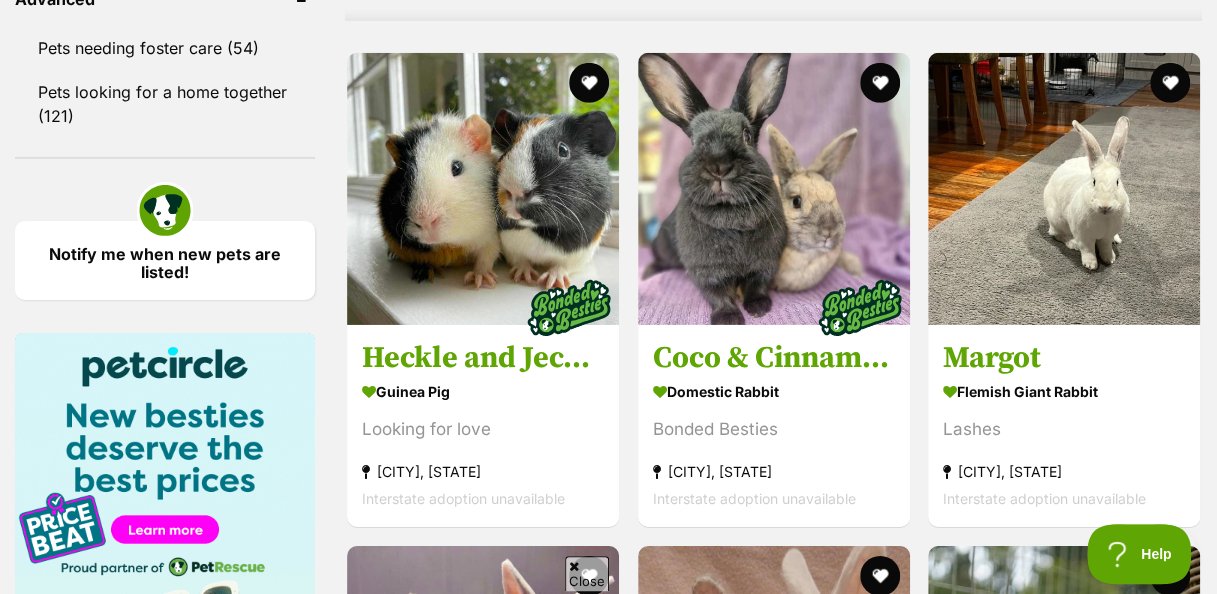 scroll, scrollTop: 3000, scrollLeft: 0, axis: vertical 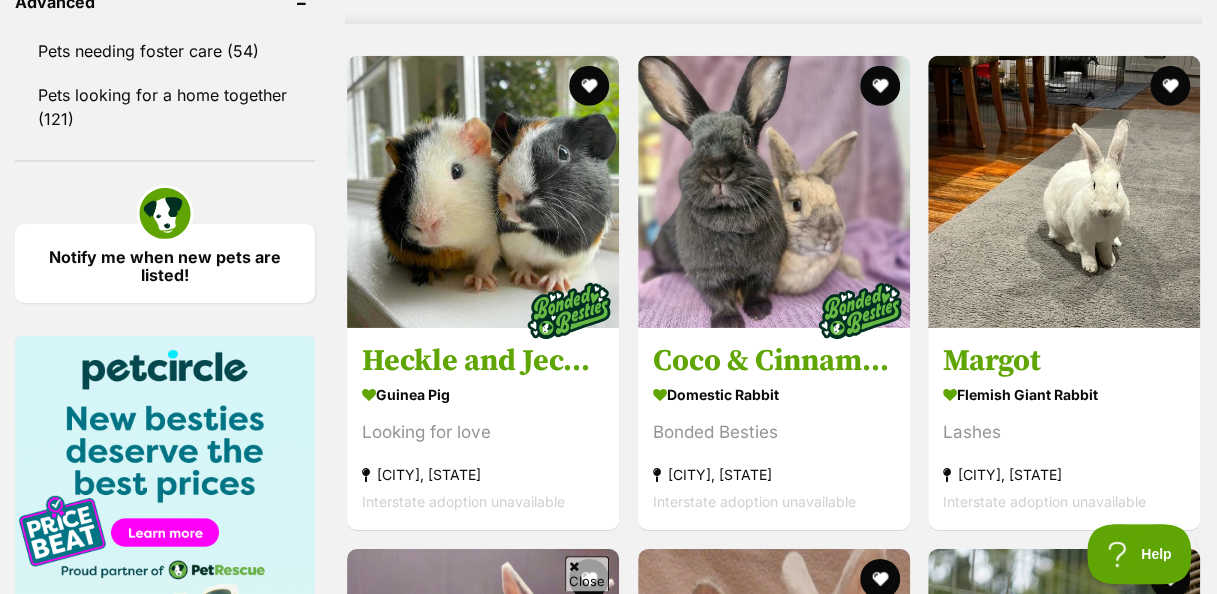 click on "Next" at bounding box center (774, 1751) 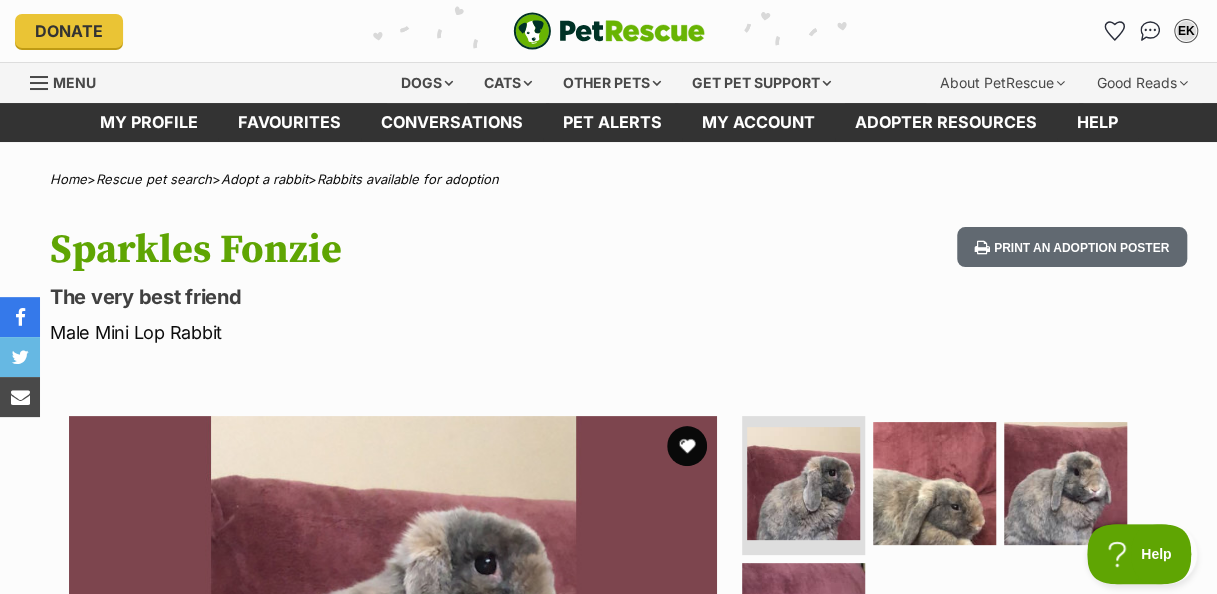 scroll, scrollTop: 0, scrollLeft: 0, axis: both 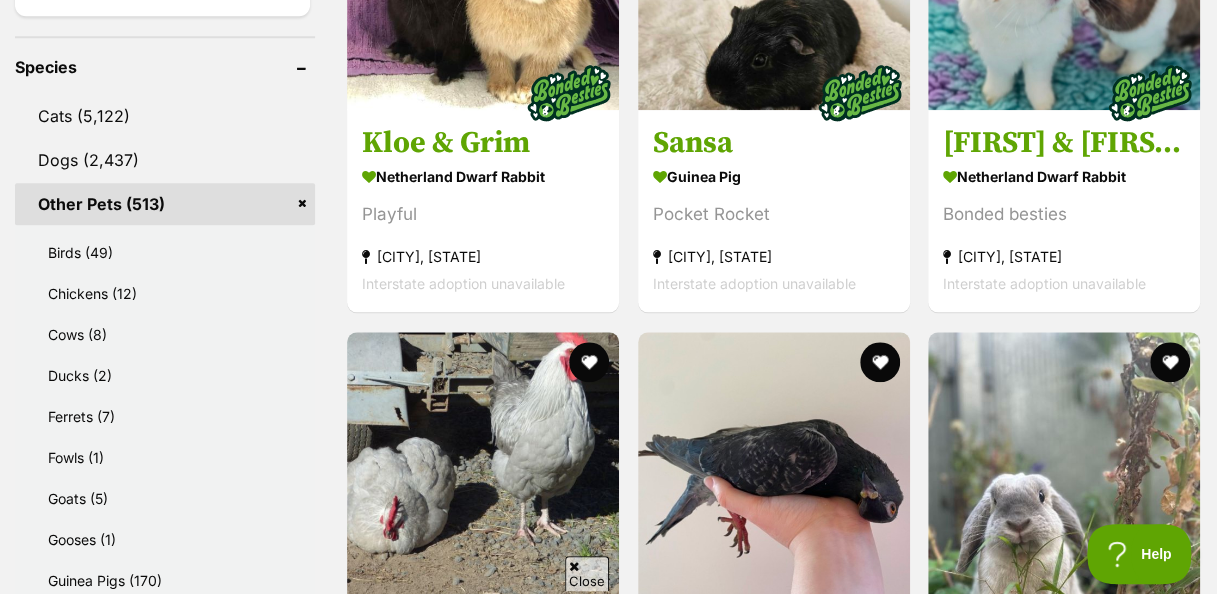 click on "Chicken" at bounding box center [483, 670] 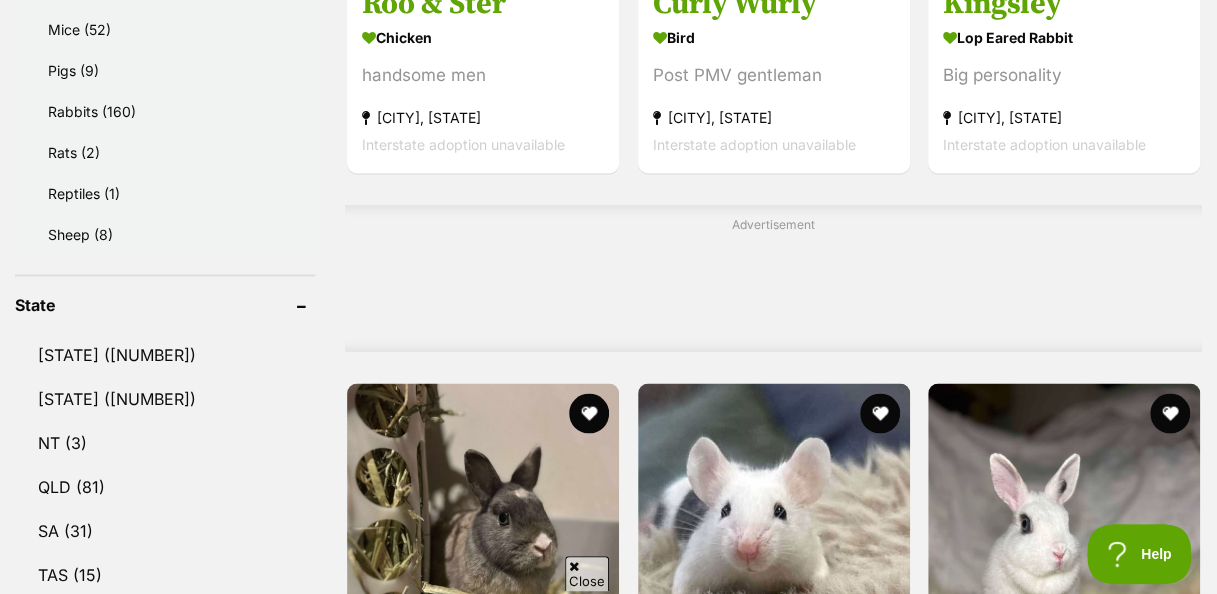 scroll, scrollTop: 1497, scrollLeft: 0, axis: vertical 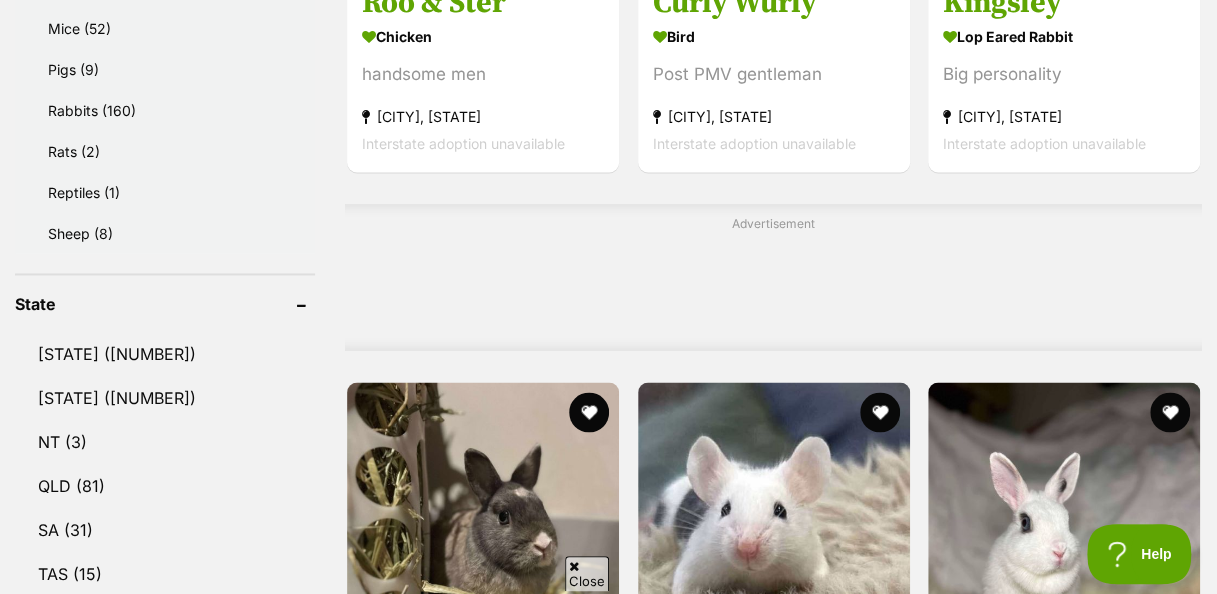 click on "Lena" at bounding box center (483, 1180) 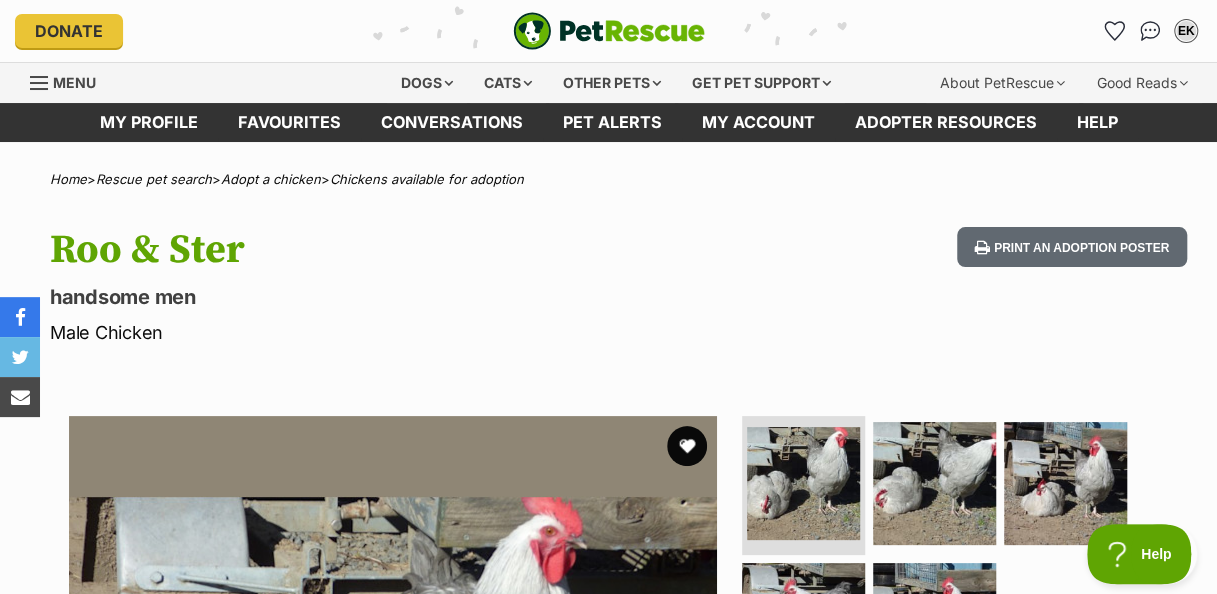 scroll, scrollTop: 0, scrollLeft: 0, axis: both 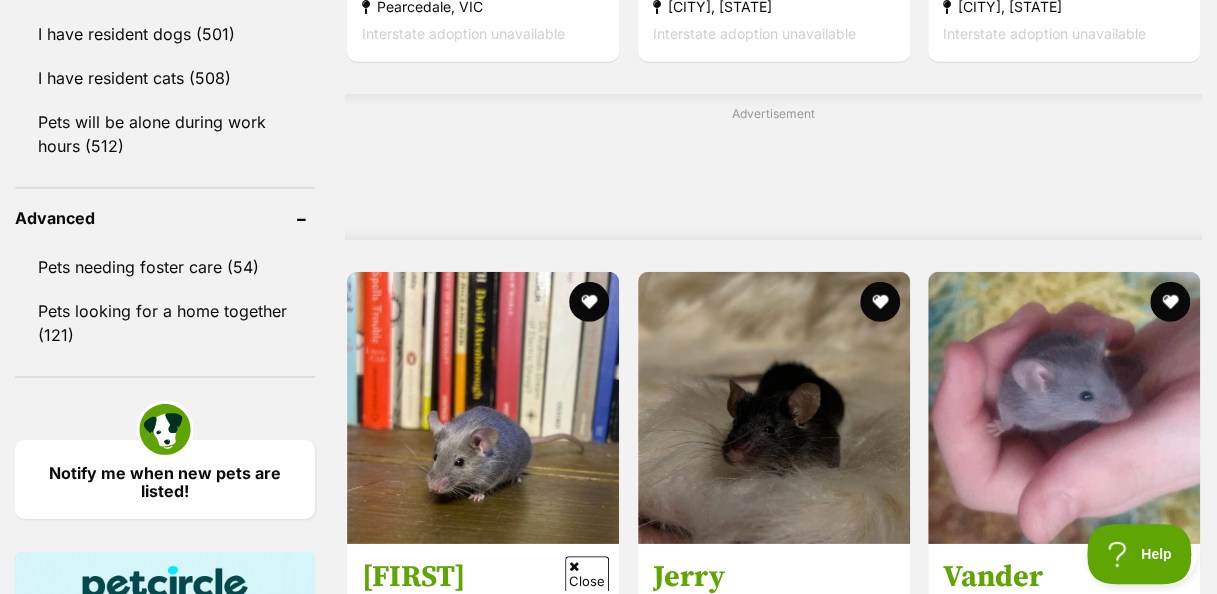 click on "Pig" at bounding box center (483, 1787) 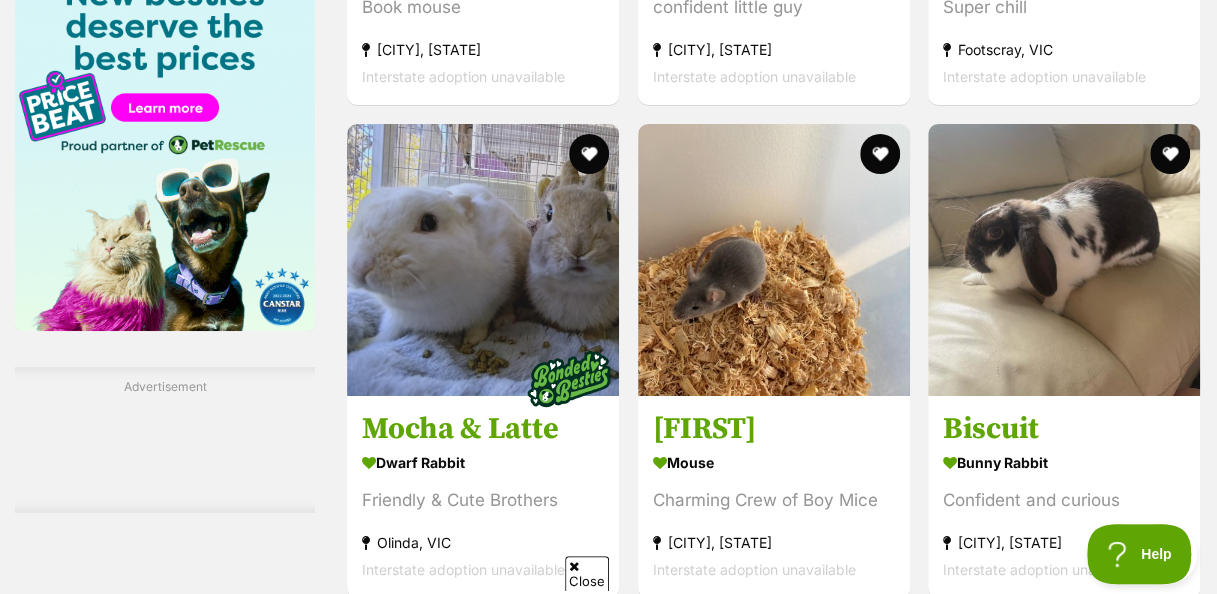 click on "Pets needing foster care (54)
Pets looking for a home together (121)" at bounding box center [165, -350] 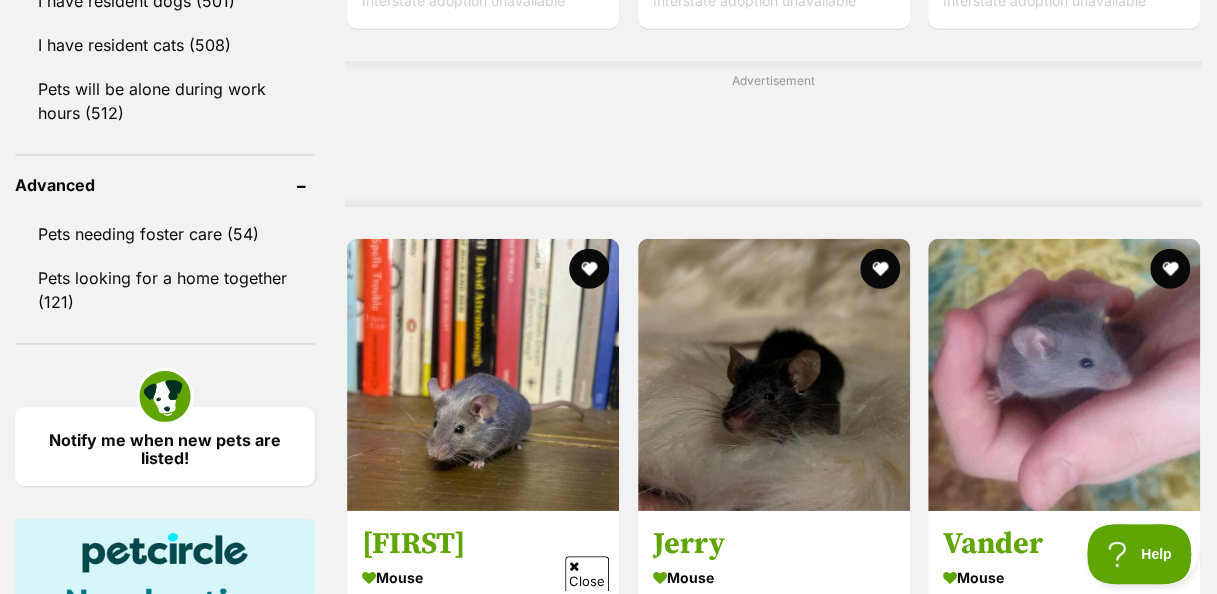 scroll, scrollTop: 2763, scrollLeft: 0, axis: vertical 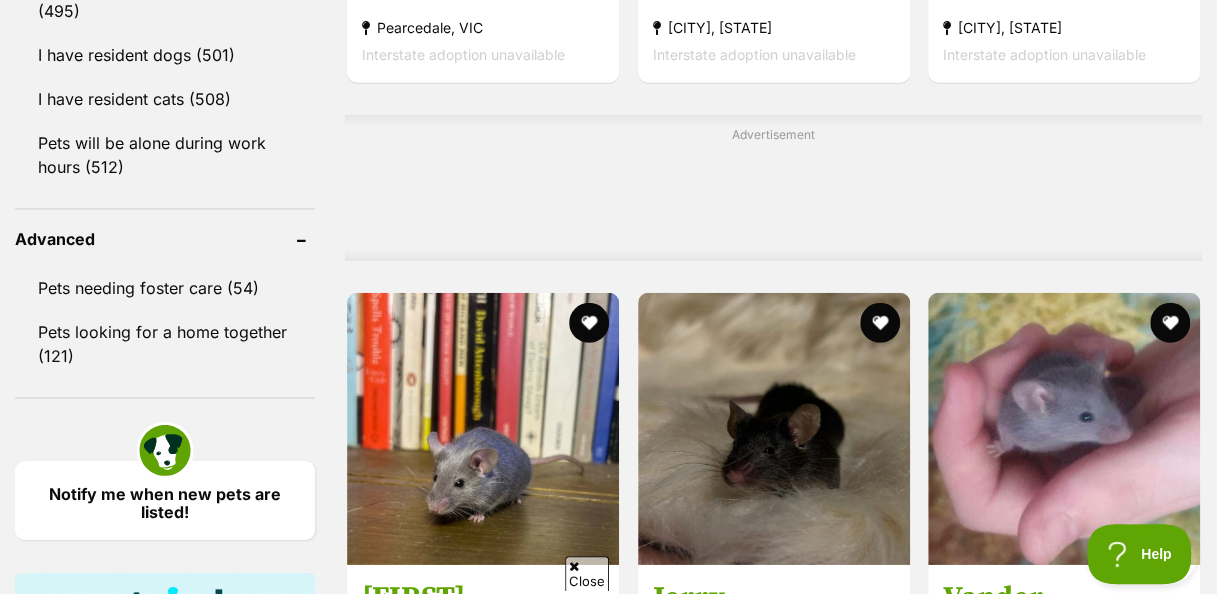 click on "Next" at bounding box center [855, 1988] 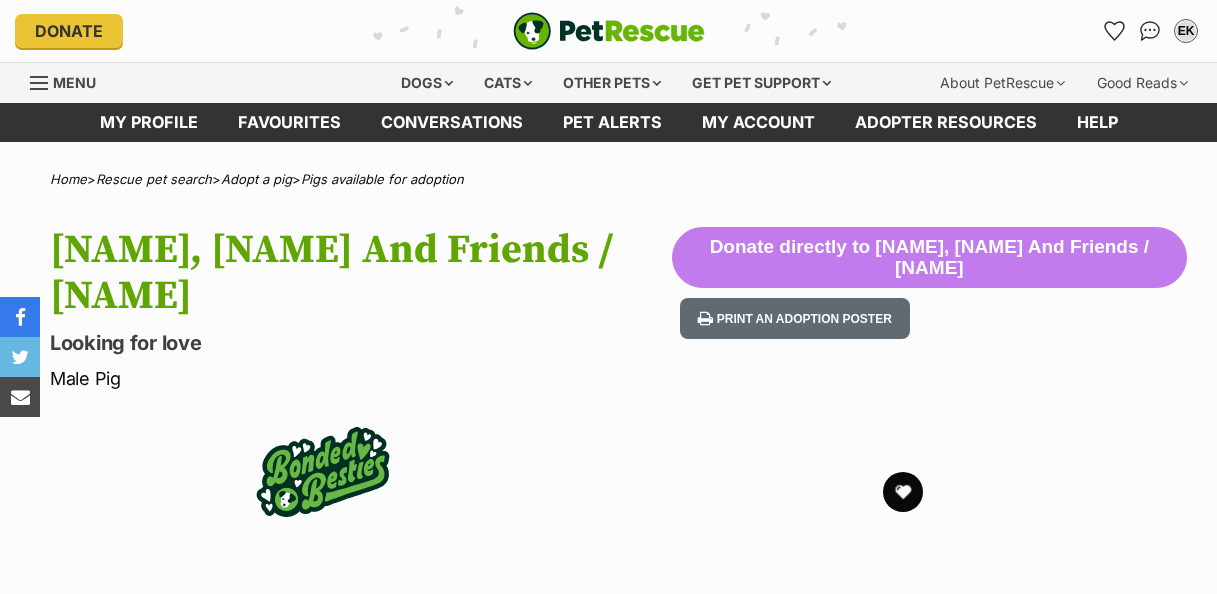 scroll, scrollTop: 0, scrollLeft: 0, axis: both 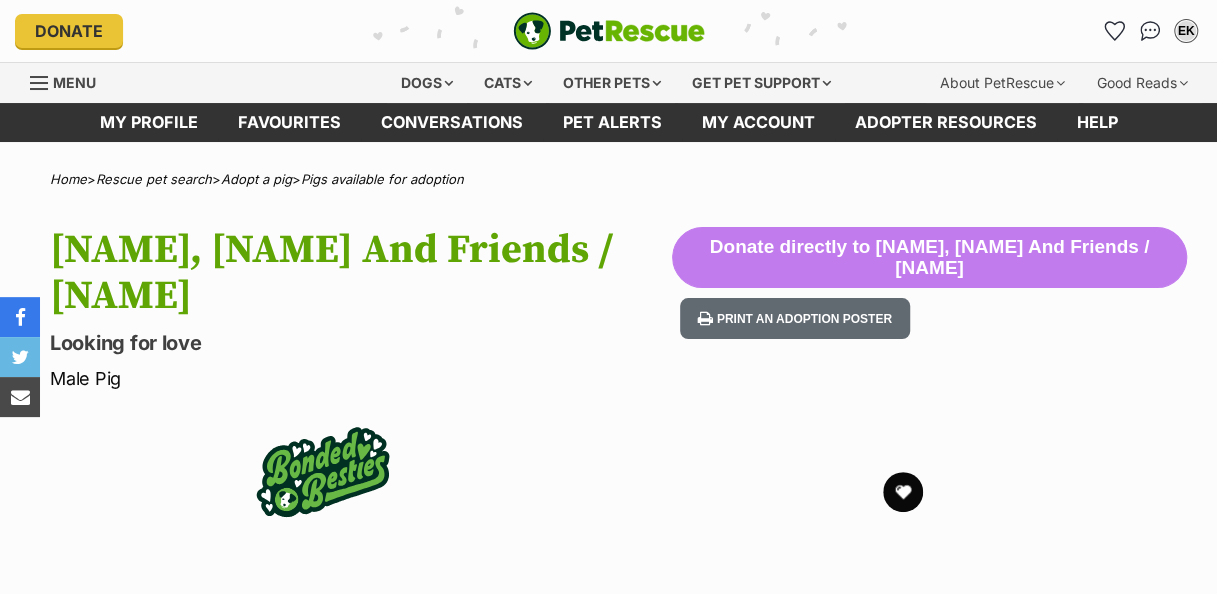 click on "Print an adoption poster" at bounding box center [795, 318] 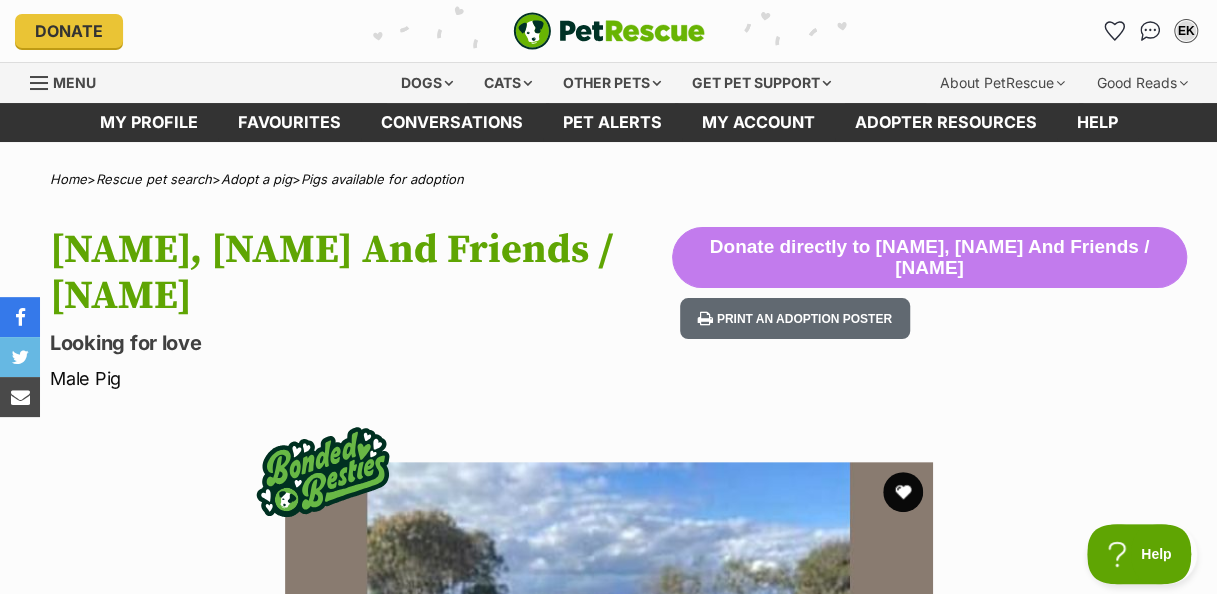 scroll, scrollTop: 0, scrollLeft: 0, axis: both 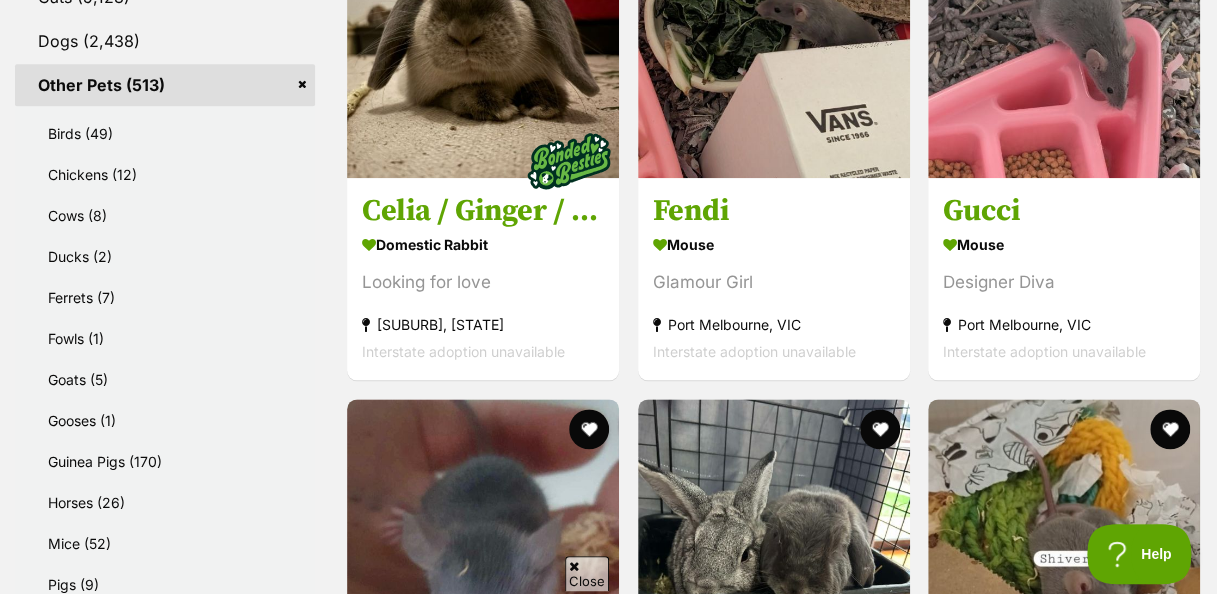 click on "Mouse" at bounding box center [1064, 737] 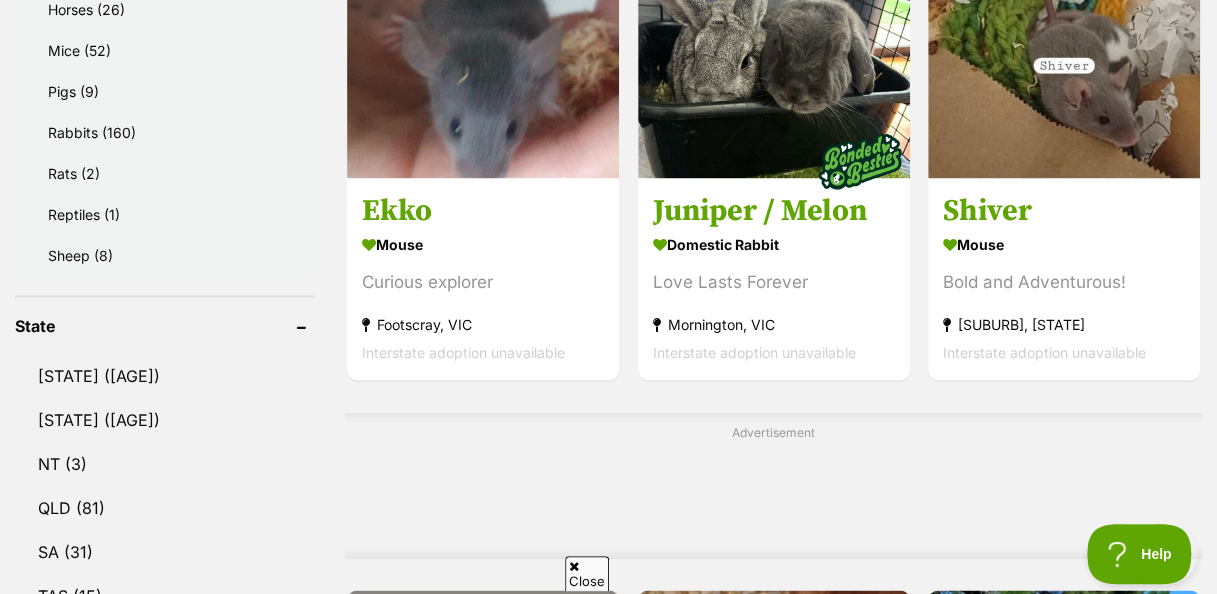 scroll, scrollTop: 1474, scrollLeft: 0, axis: vertical 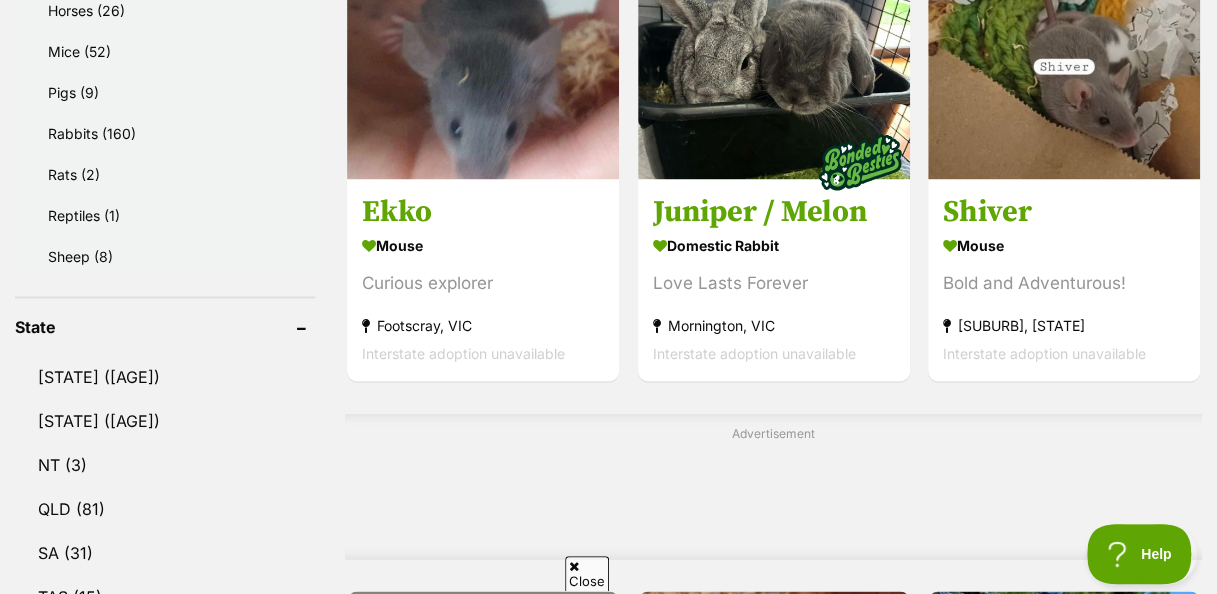 click on "Cashie
Thoroughbred Horse
Looking for love
East Warburton, VIC
Interstate adoption unavailable" at bounding box center (1064, 963) 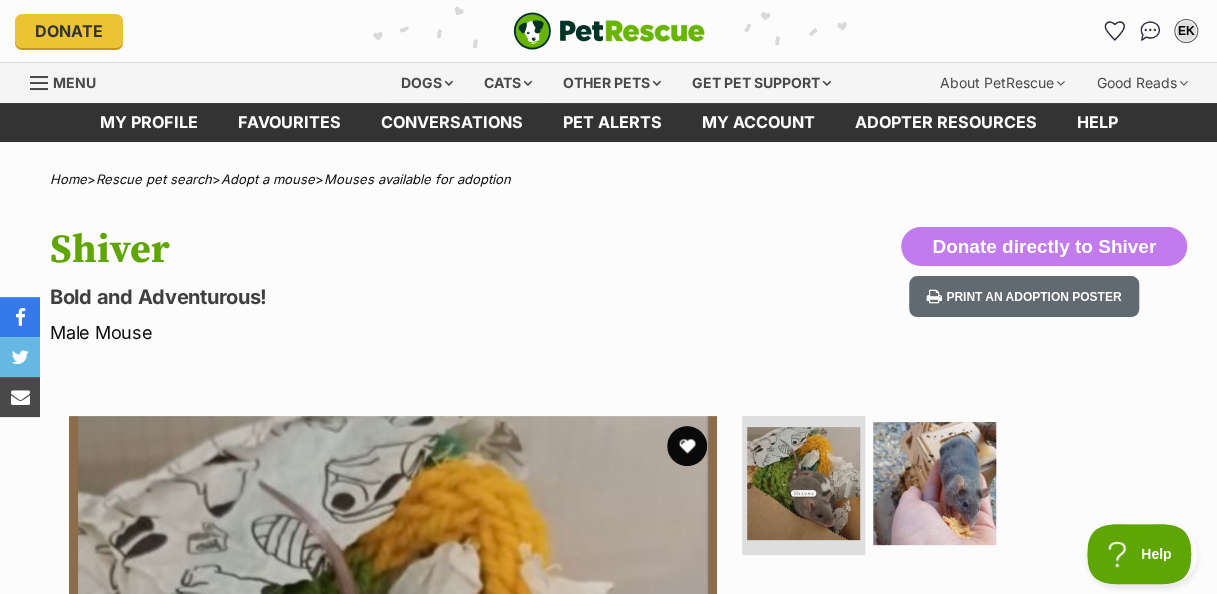 scroll, scrollTop: 0, scrollLeft: 0, axis: both 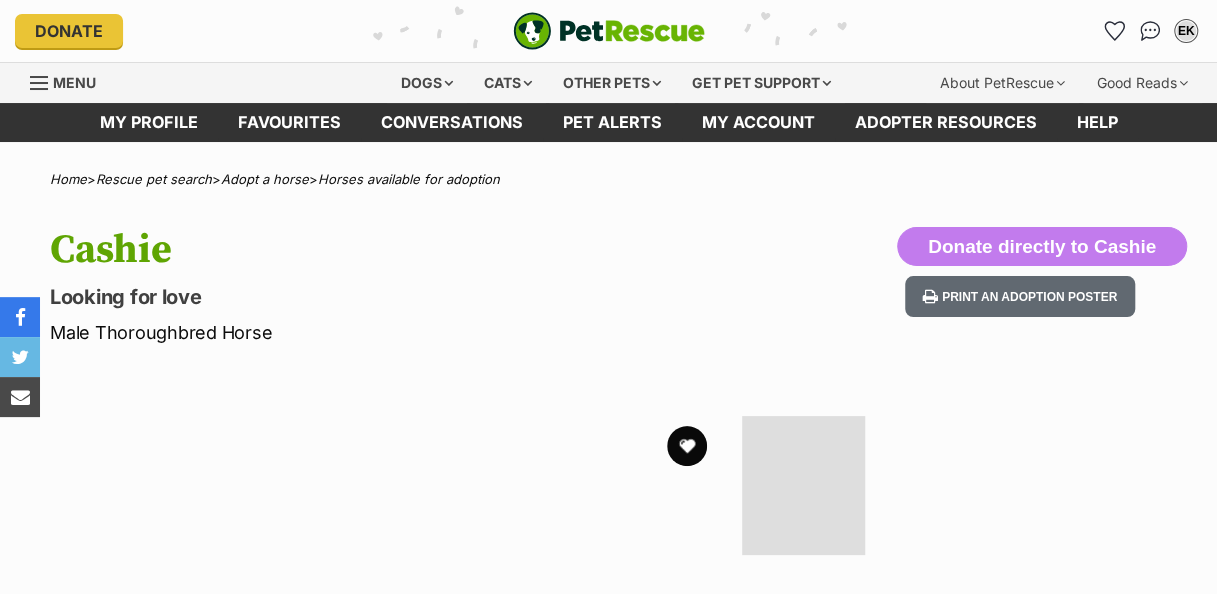 click on "Print an adoption poster" at bounding box center [1020, 296] 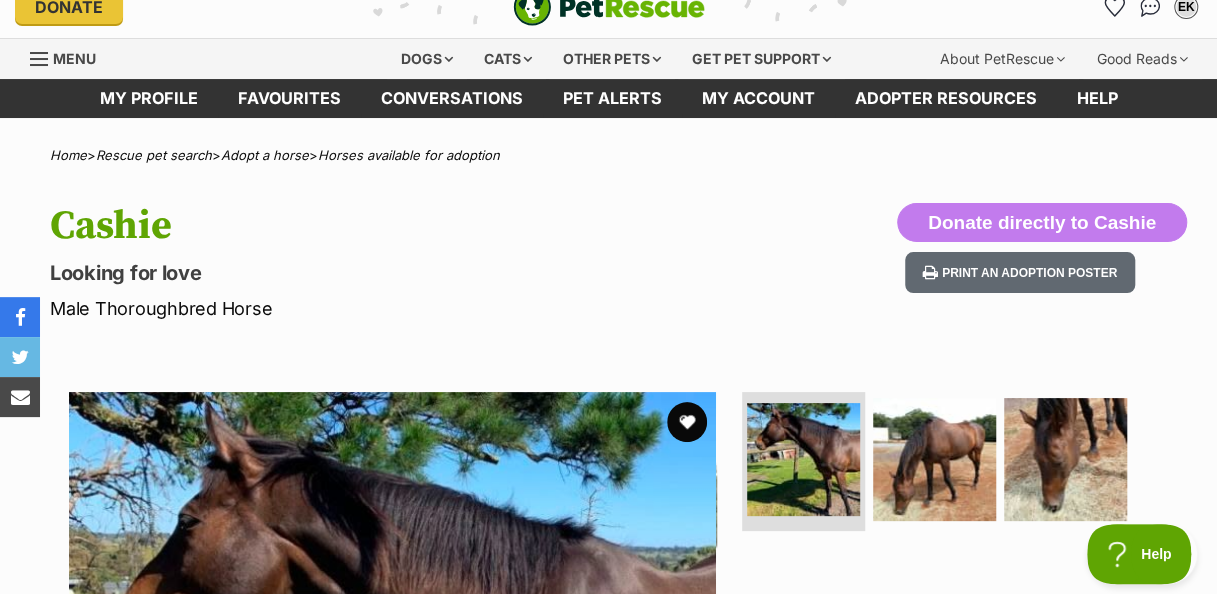 scroll, scrollTop: 0, scrollLeft: 0, axis: both 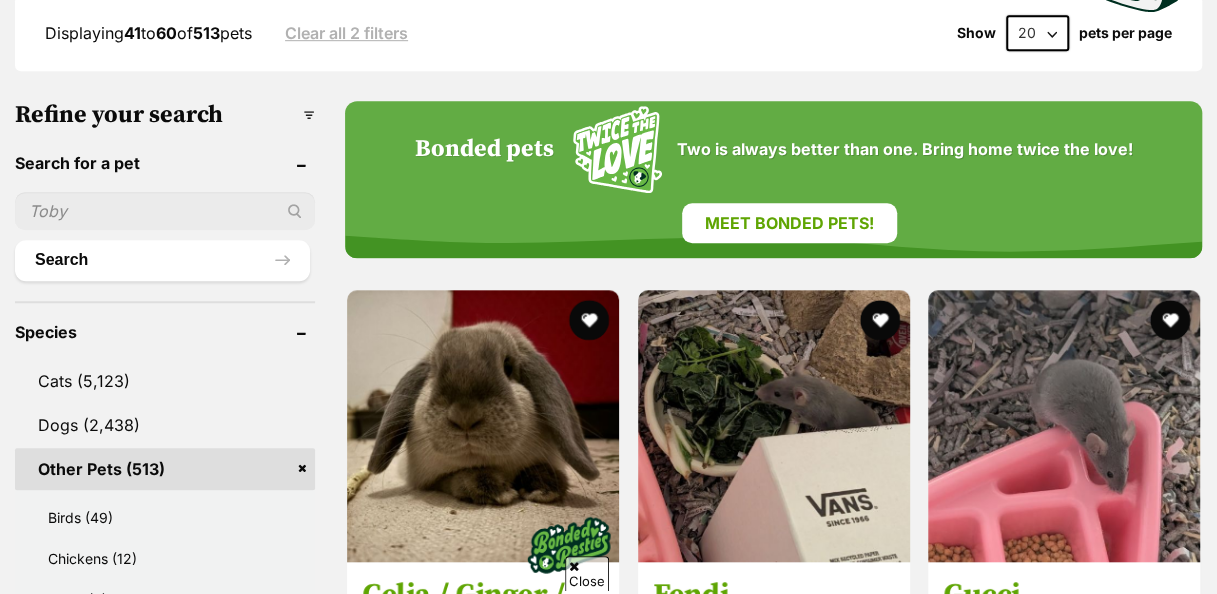 click at bounding box center [165, 211] 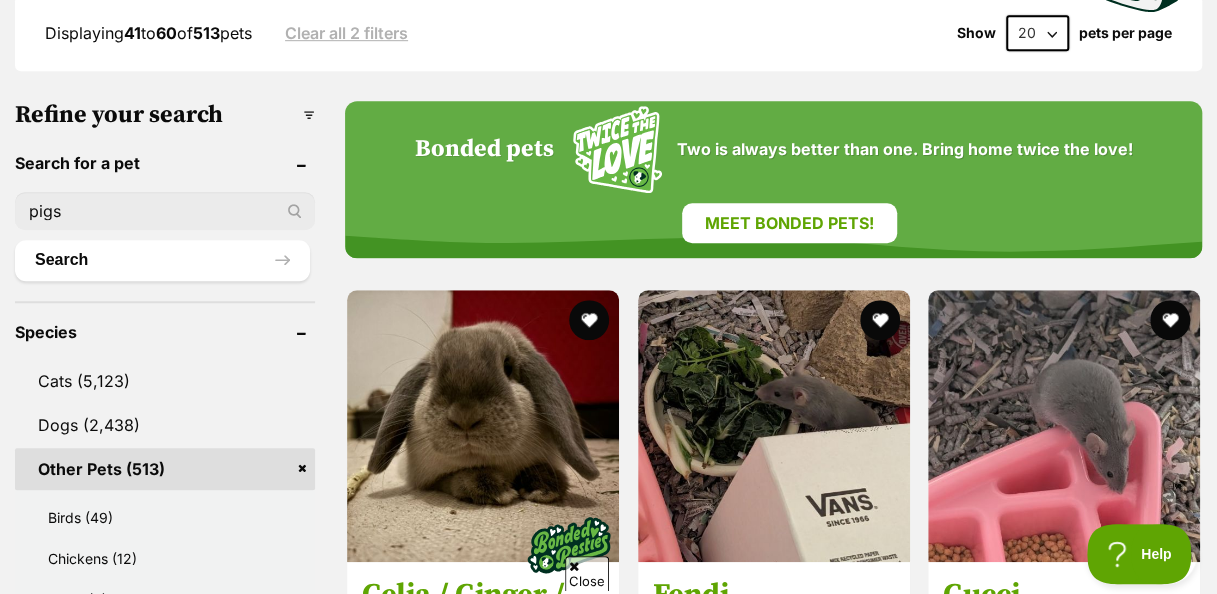 type on "pigs" 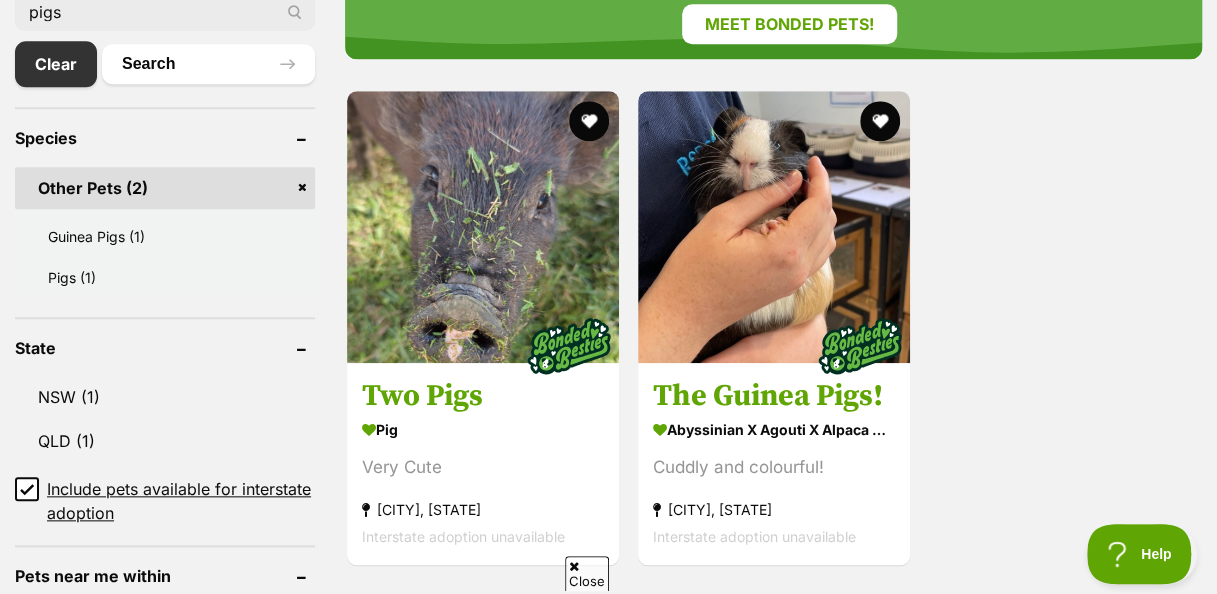 scroll, scrollTop: 798, scrollLeft: 0, axis: vertical 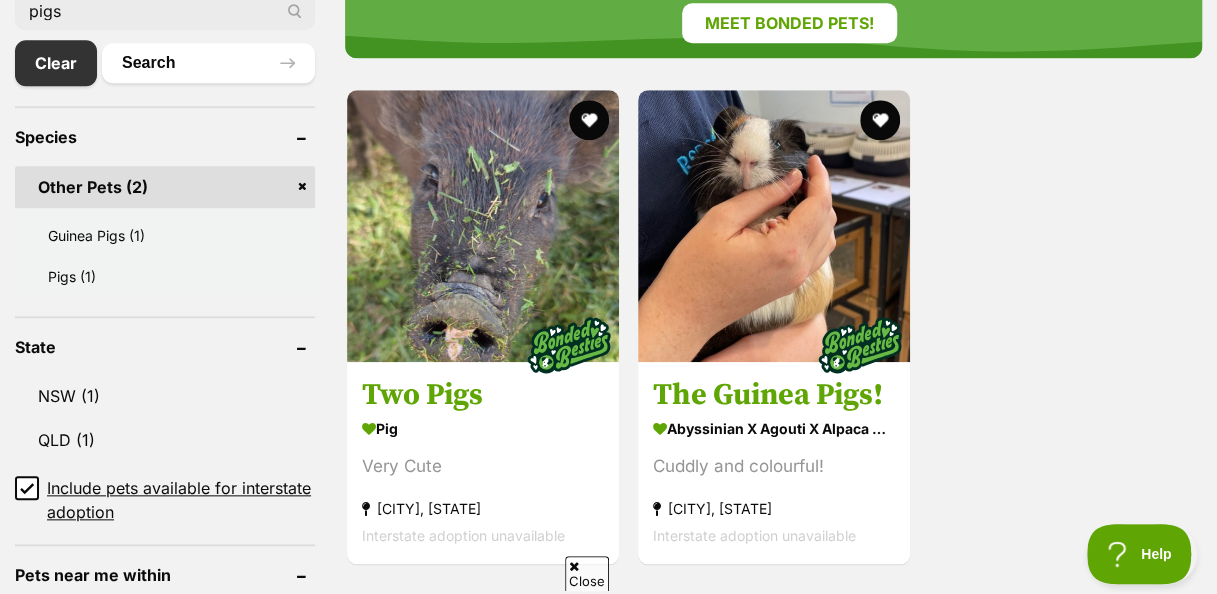 click on "Pig
Very Cute
[CITY], [STATE]
Interstate adoption unavailable" at bounding box center [483, 481] 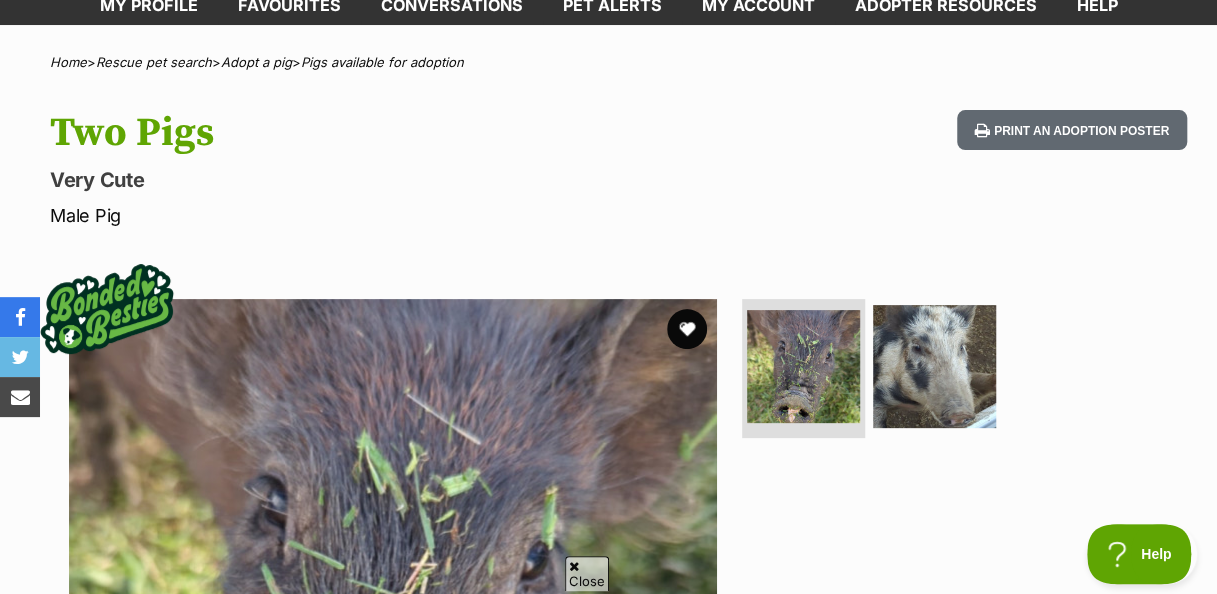 scroll, scrollTop: 118, scrollLeft: 0, axis: vertical 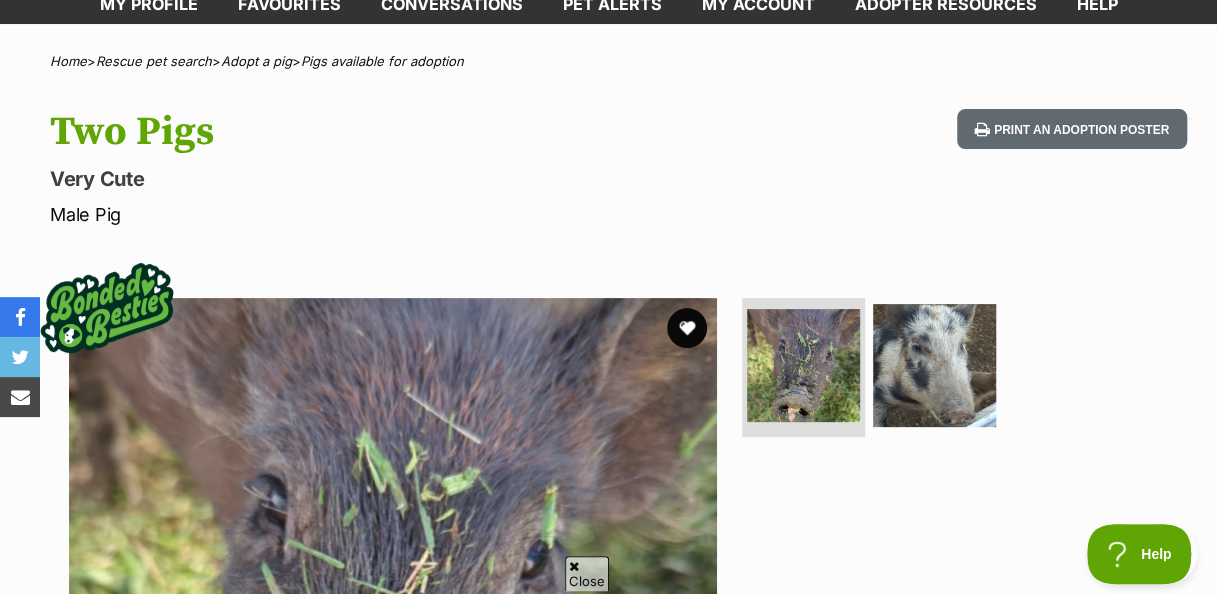 click on "Print an adoption poster" at bounding box center (1072, 129) 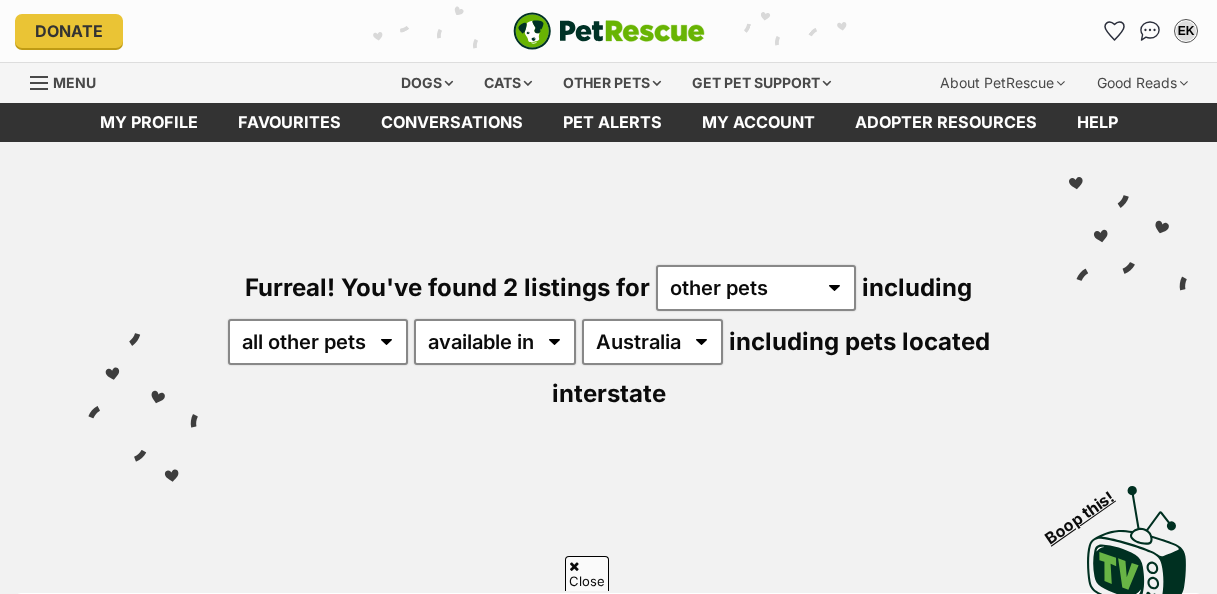 scroll, scrollTop: 798, scrollLeft: 0, axis: vertical 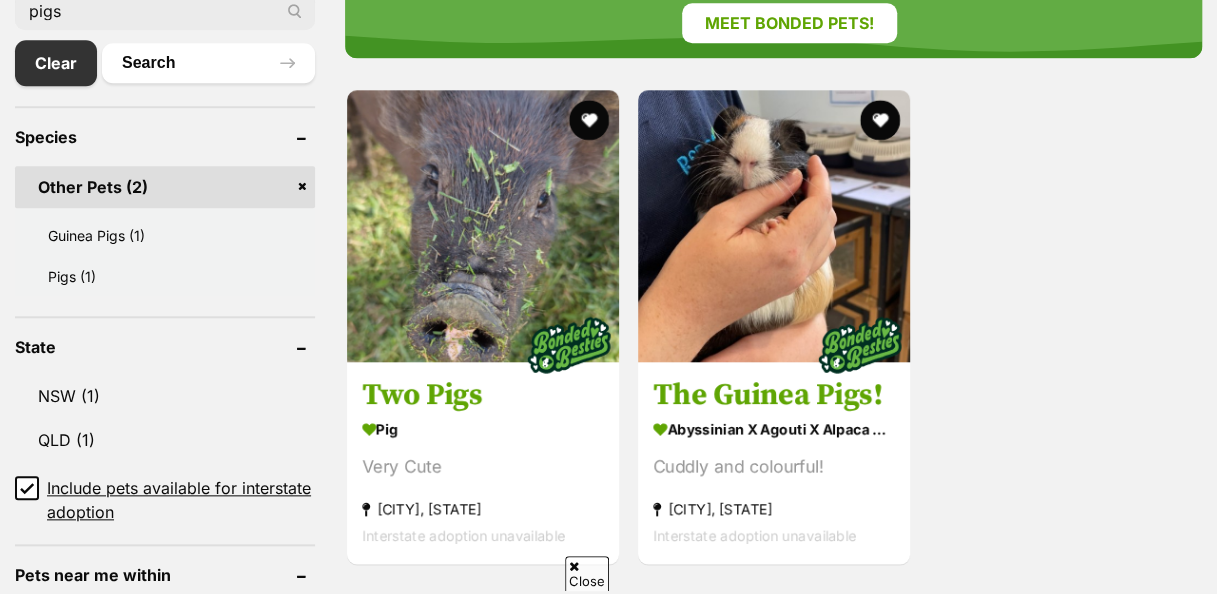 drag, startPoint x: 140, startPoint y: 210, endPoint x: 0, endPoint y: 188, distance: 141.71803 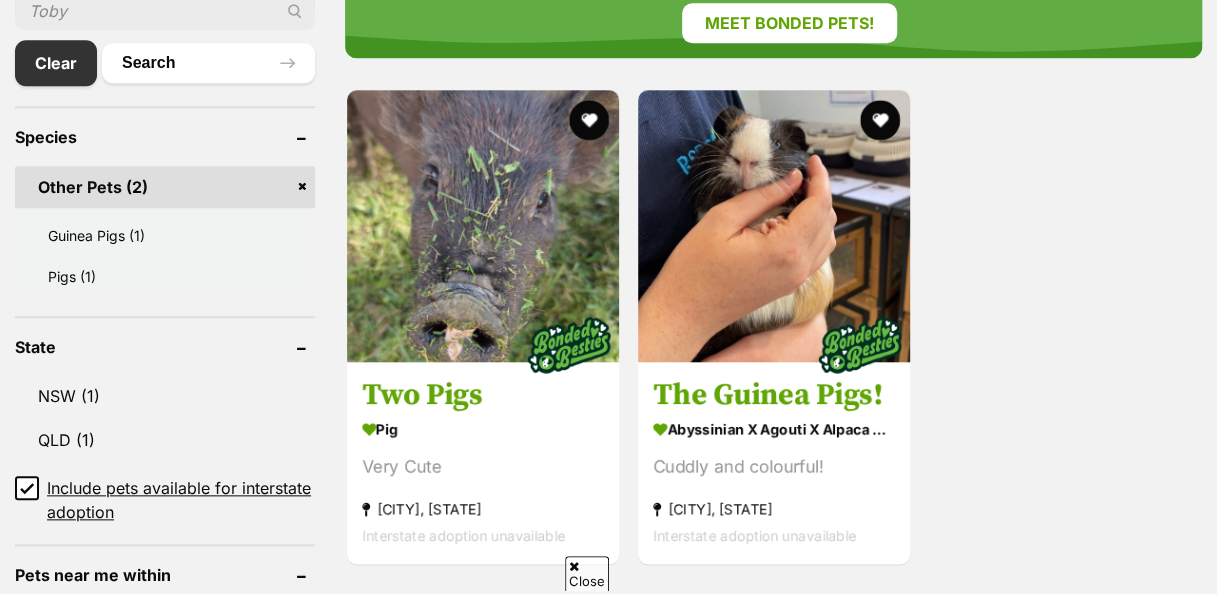 type 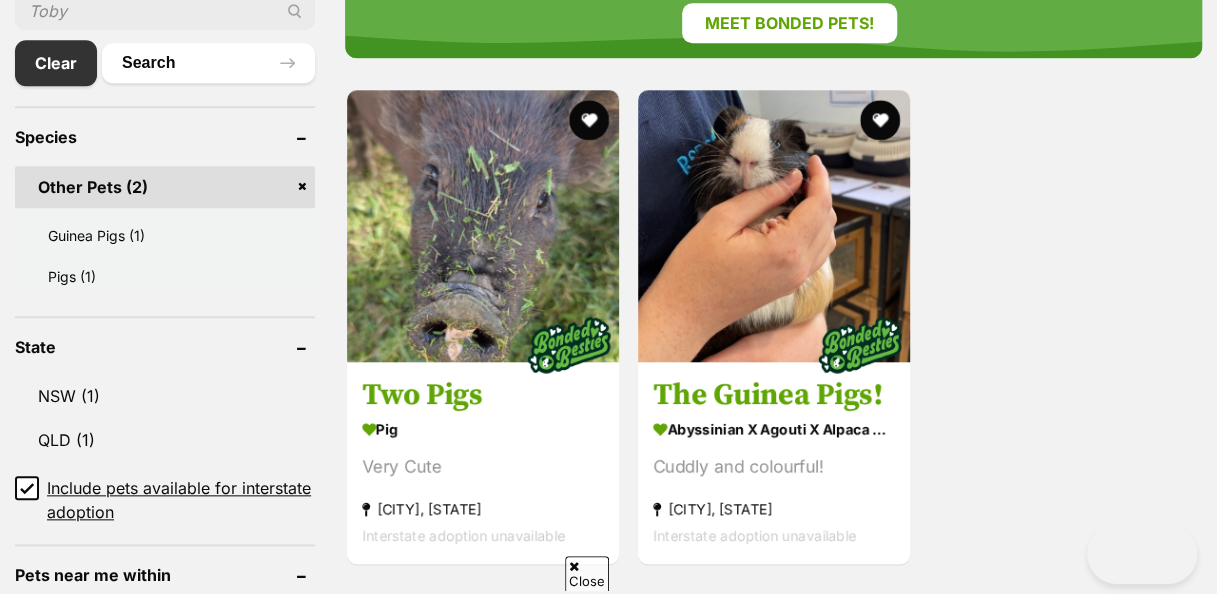 click on "Clear" at bounding box center [56, 63] 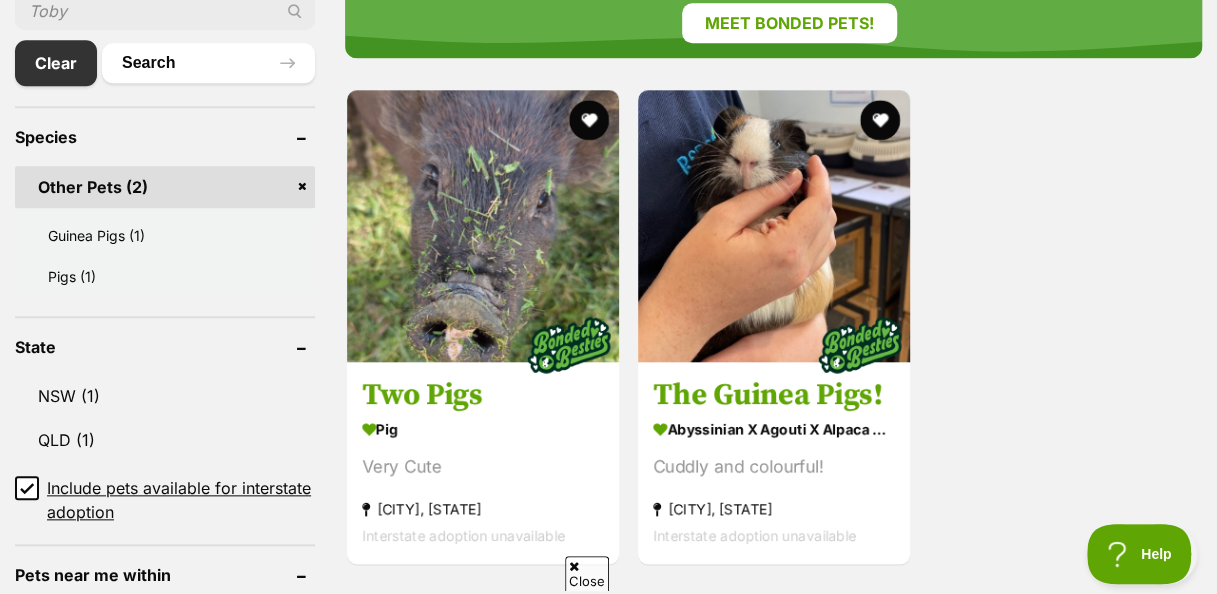 scroll, scrollTop: 0, scrollLeft: 0, axis: both 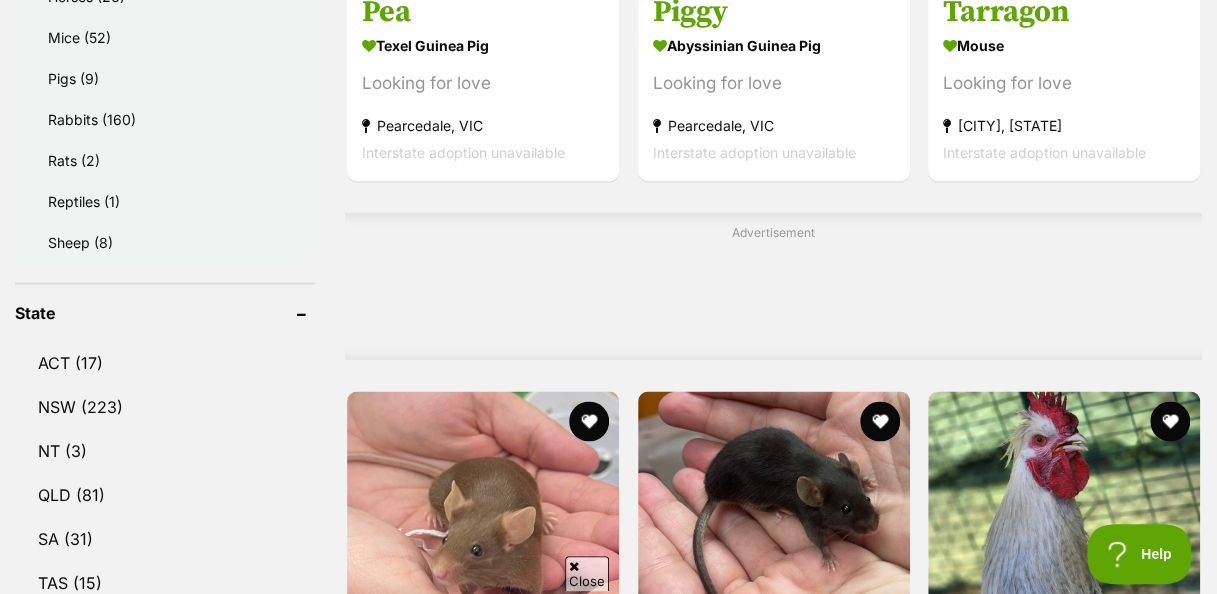 click on "Goats (5)" at bounding box center [170, -127] 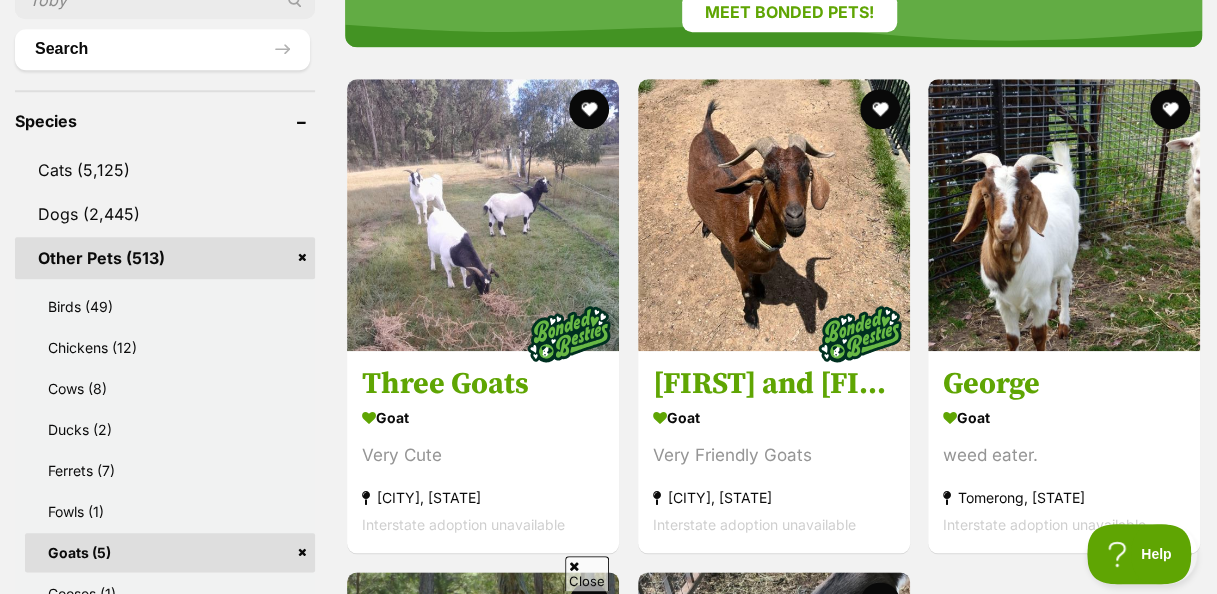 scroll, scrollTop: 850, scrollLeft: 0, axis: vertical 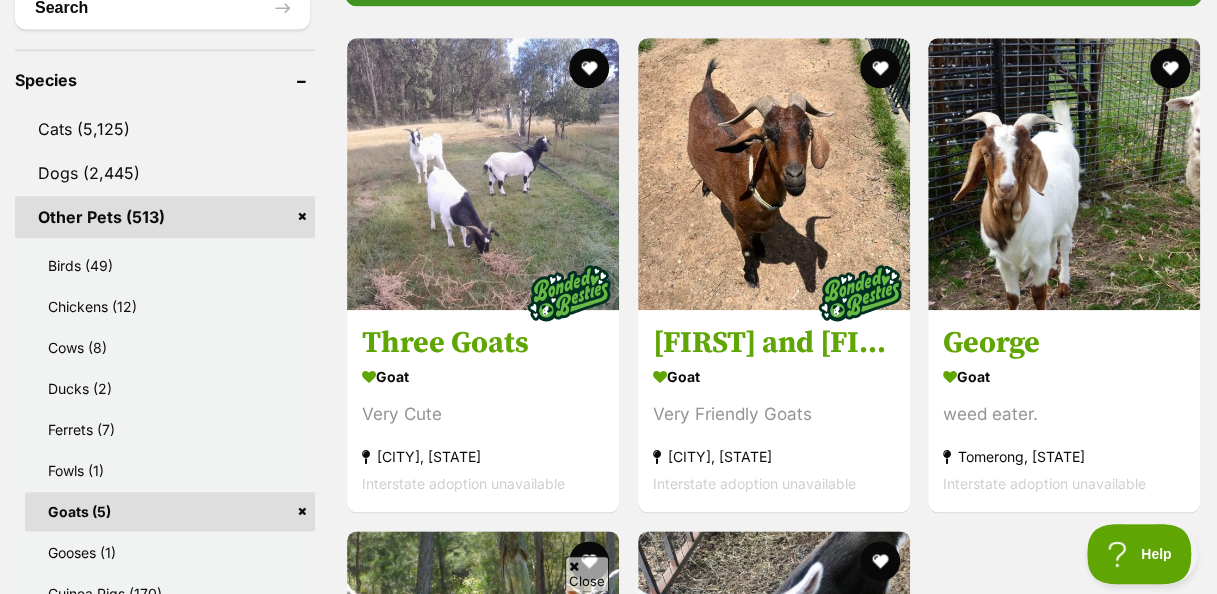 click on "weed eater." at bounding box center (1064, 414) 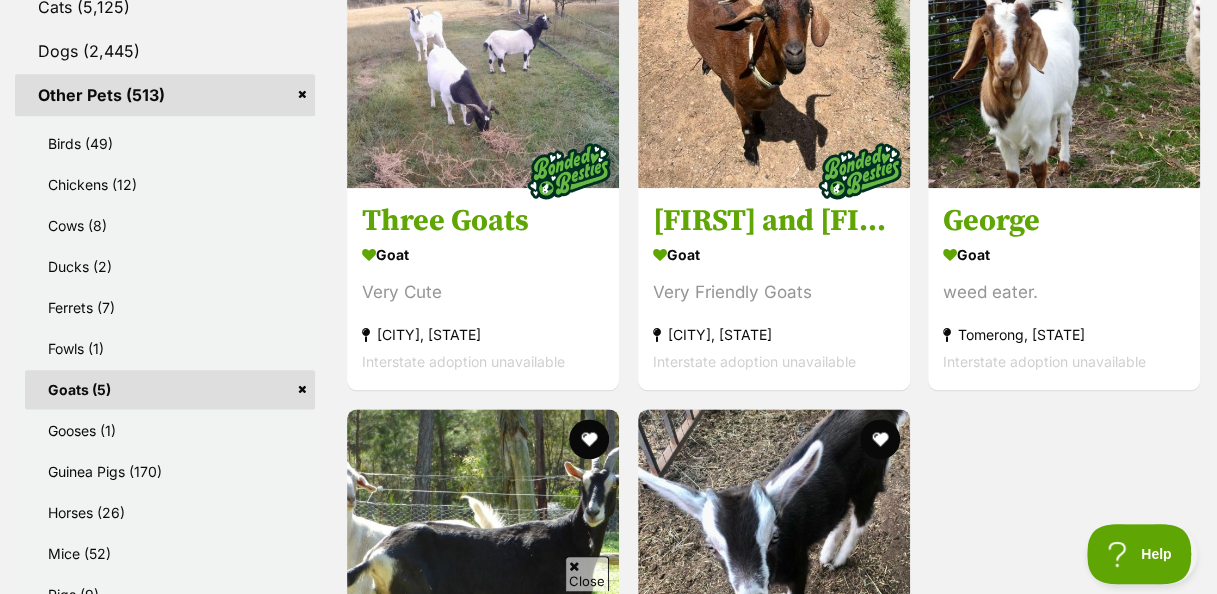 scroll, scrollTop: 979, scrollLeft: 0, axis: vertical 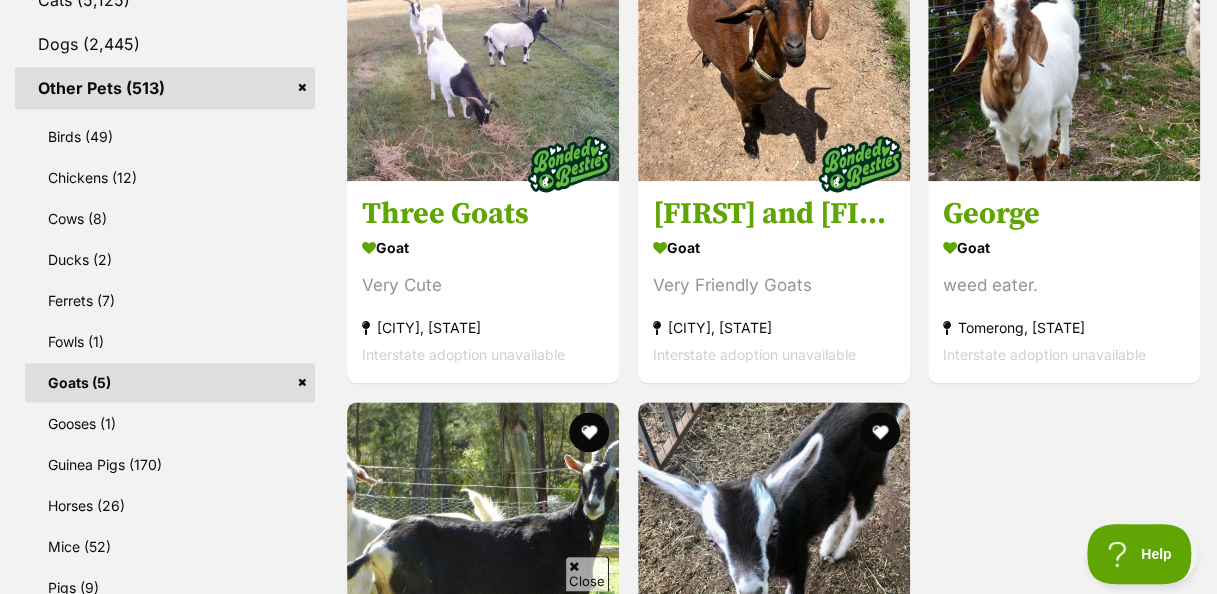 click on "[FIRST] & [FIRST] mother & daughter" at bounding box center (483, 707) 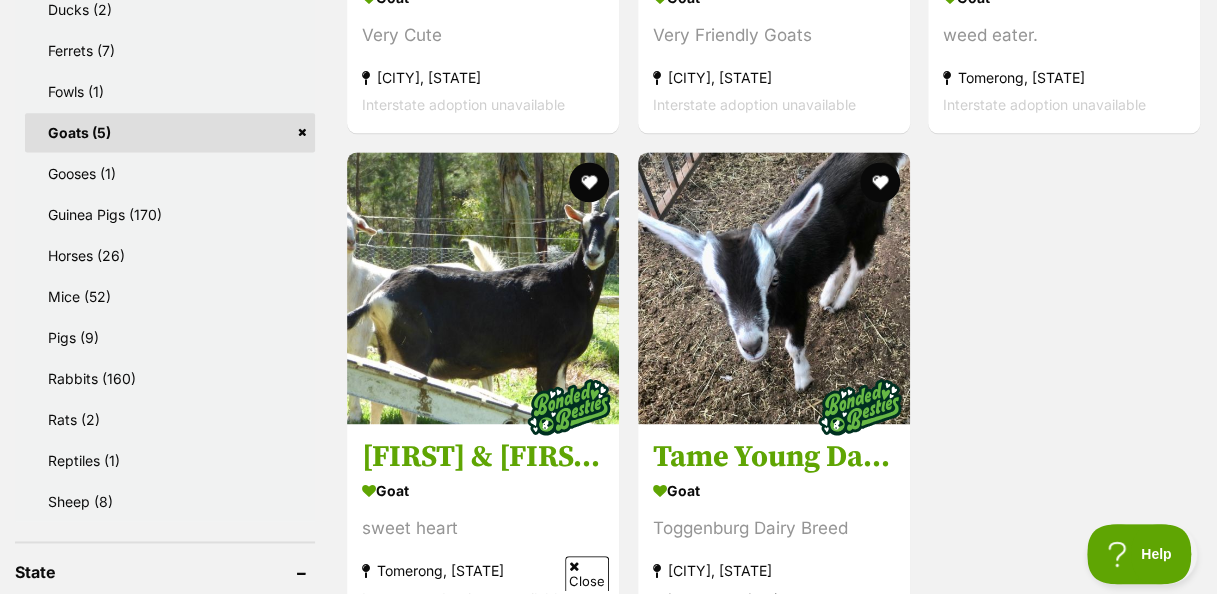 scroll, scrollTop: 1231, scrollLeft: 0, axis: vertical 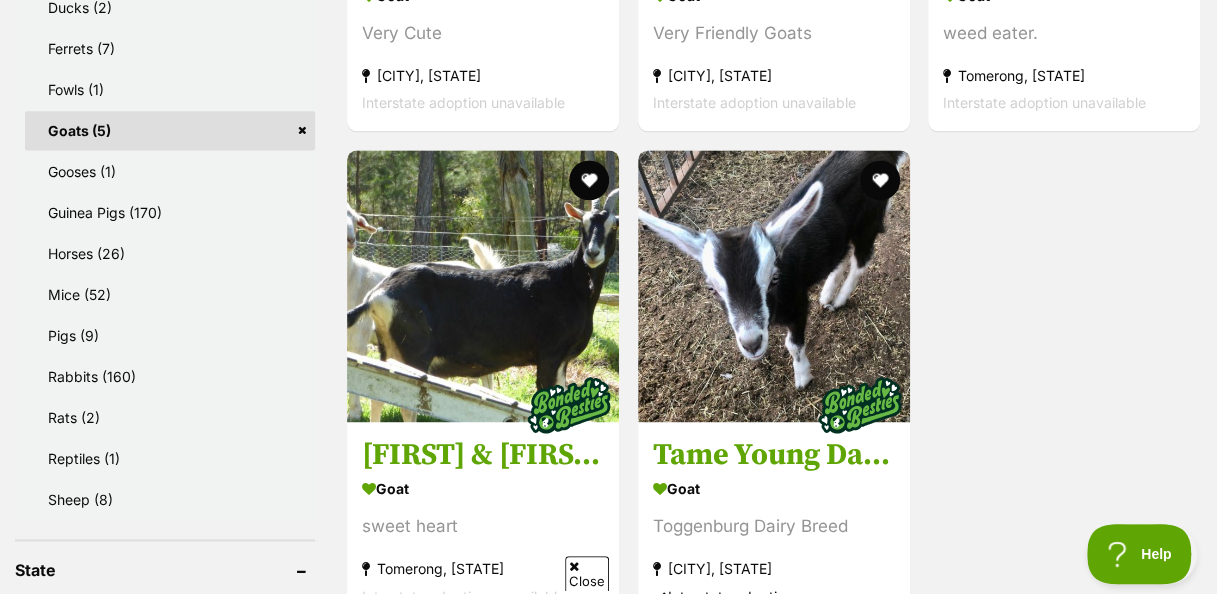 click on "Fowls (1)" at bounding box center (170, 89) 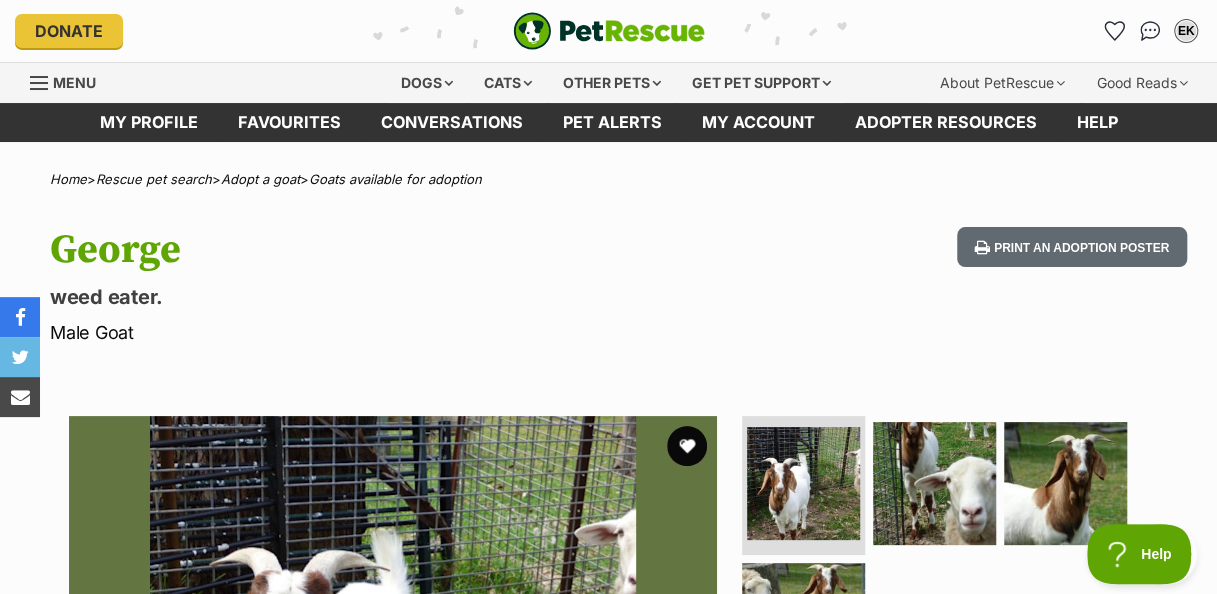 scroll, scrollTop: 0, scrollLeft: 0, axis: both 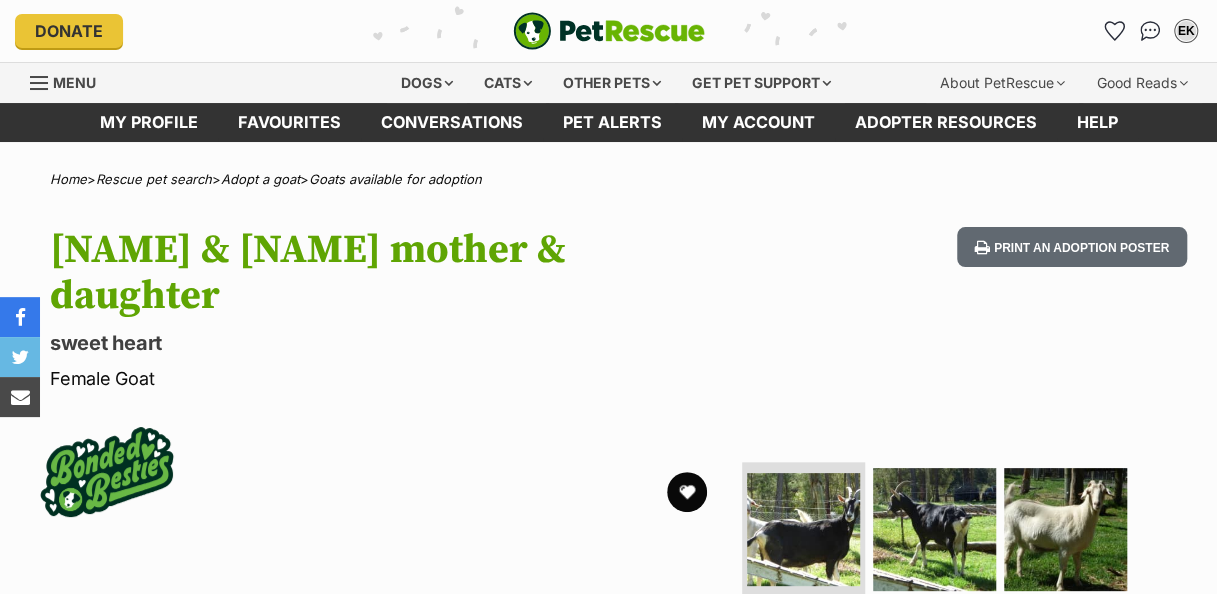 click on "Print an adoption poster" at bounding box center (1068, 309) 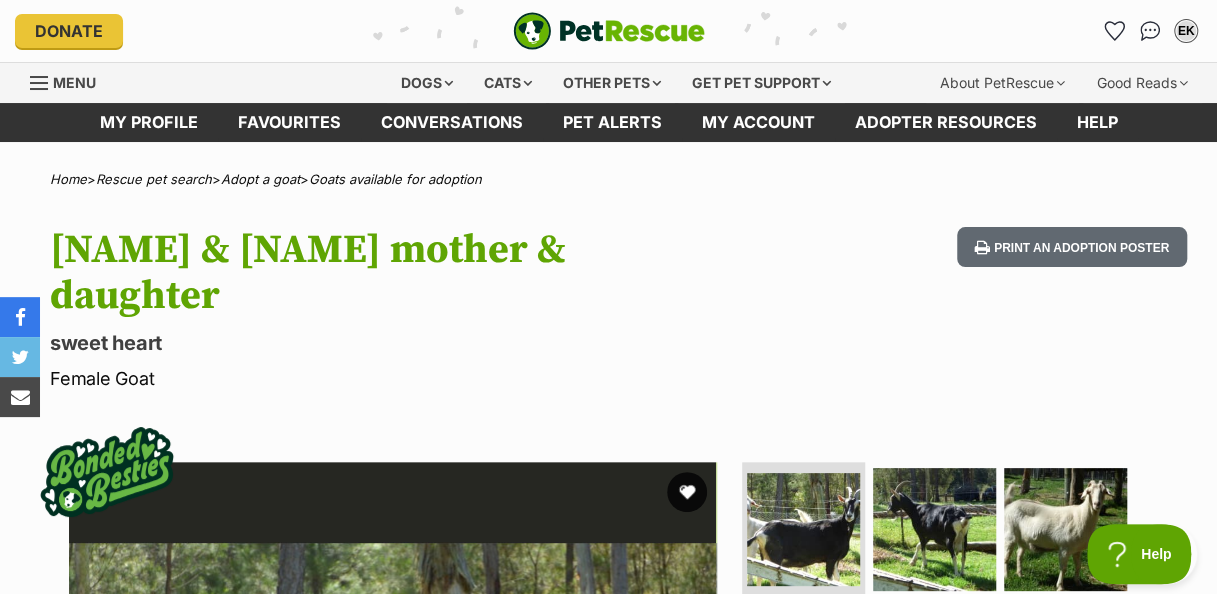 scroll, scrollTop: 0, scrollLeft: 0, axis: both 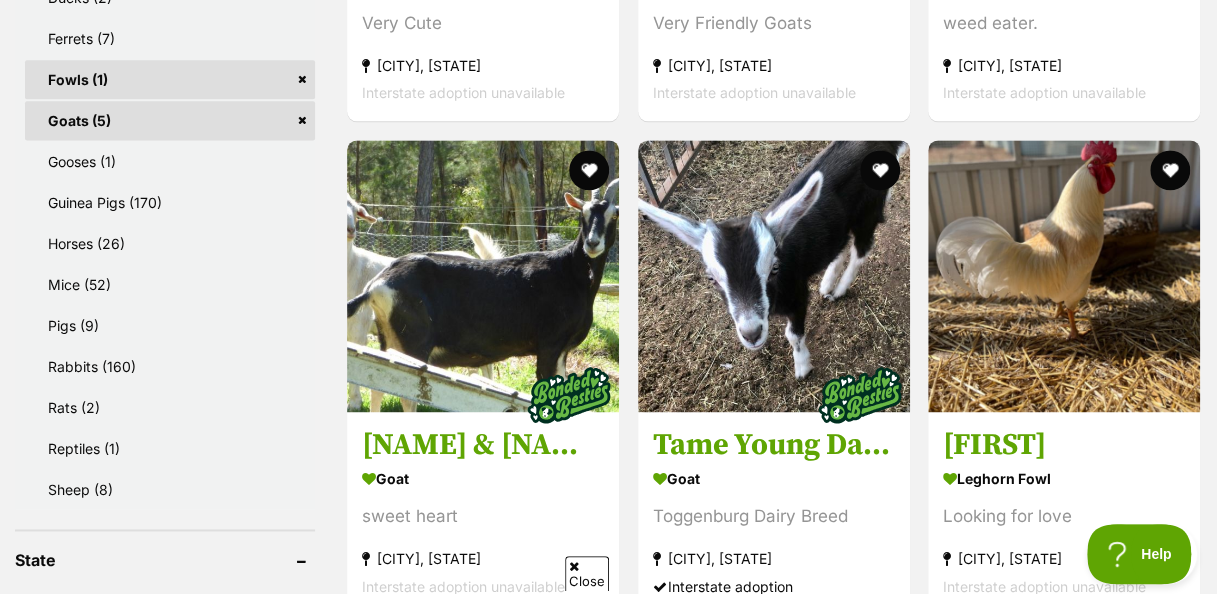 click on "Leghorn Fowl" at bounding box center [1064, 478] 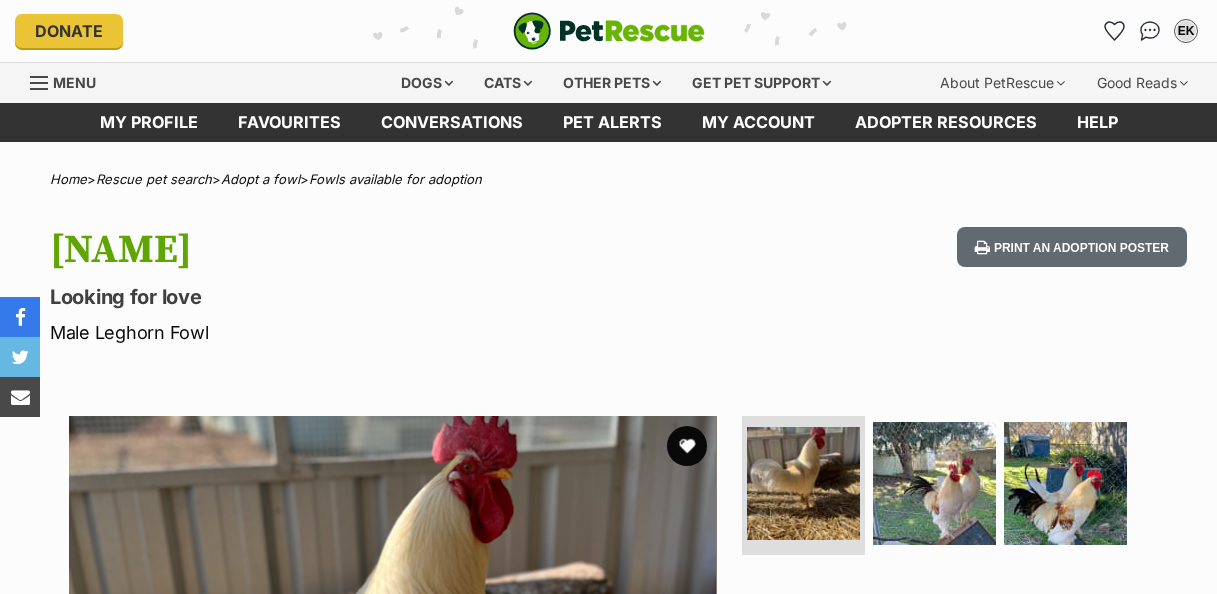 scroll, scrollTop: 0, scrollLeft: 0, axis: both 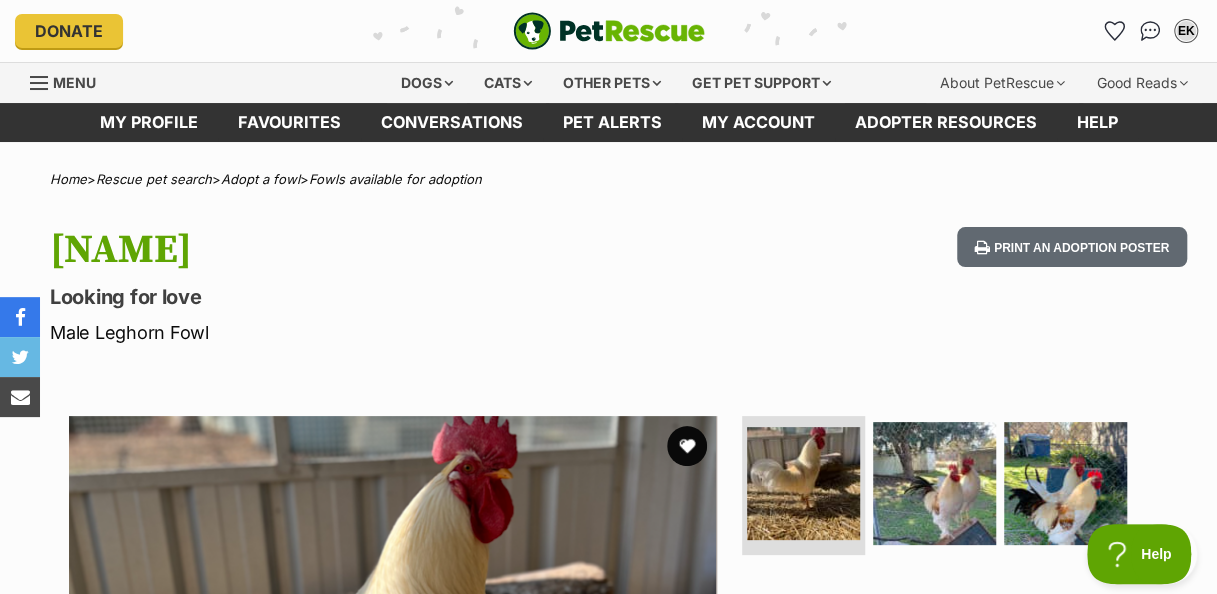 click on "Print an adoption poster" at bounding box center [1072, 247] 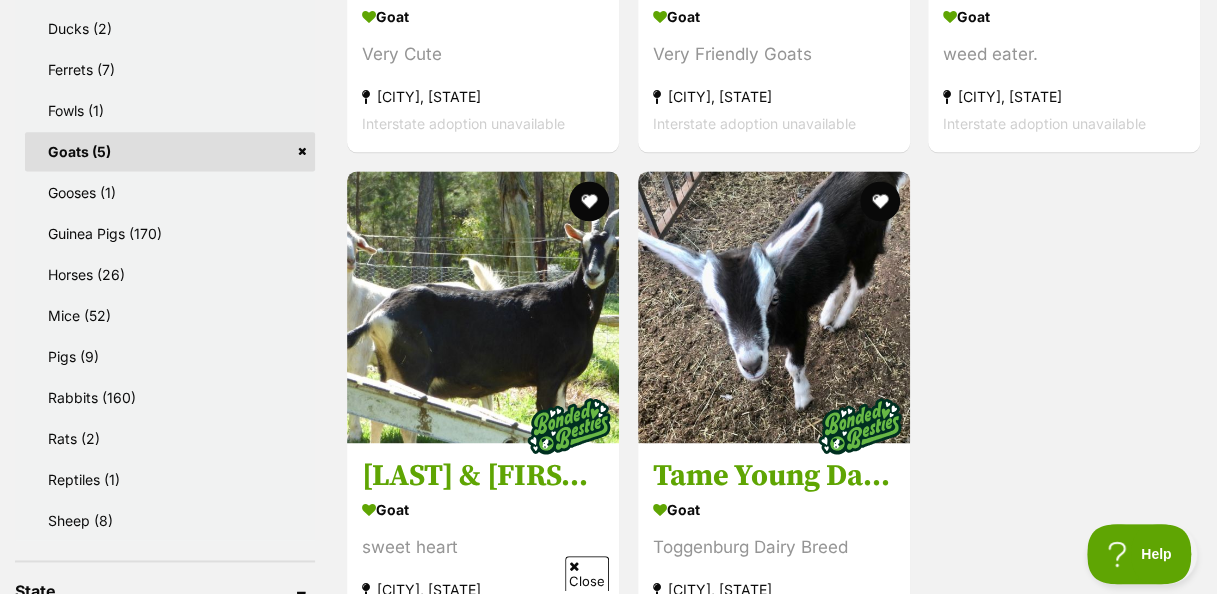 scroll, scrollTop: 1184, scrollLeft: 0, axis: vertical 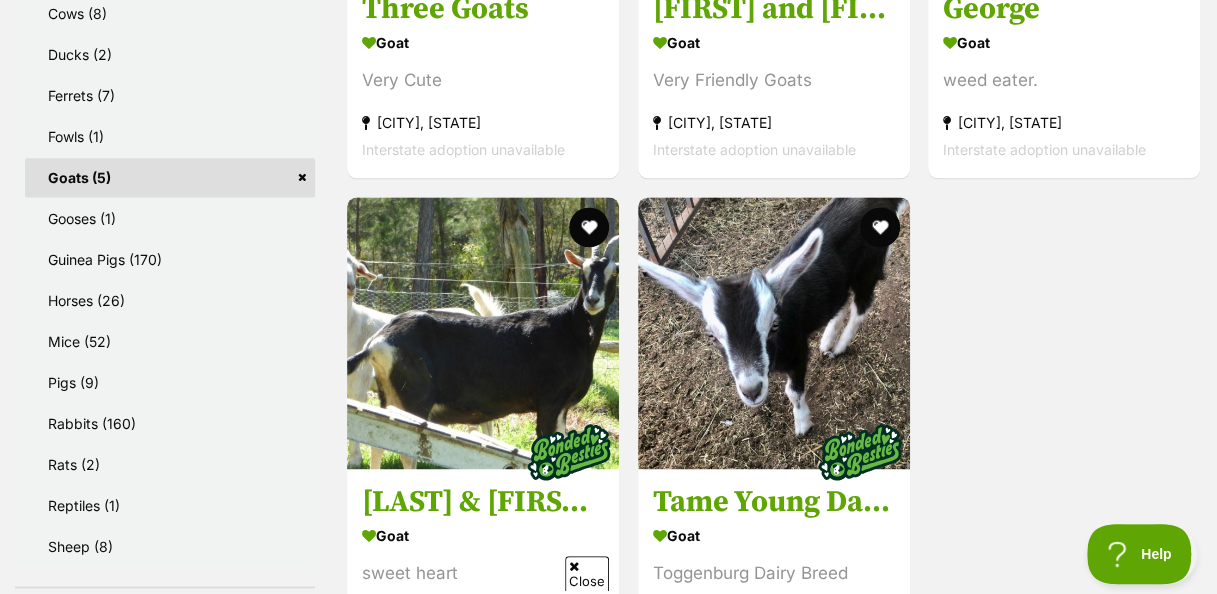 click on "Goats (5)" at bounding box center (170, 177) 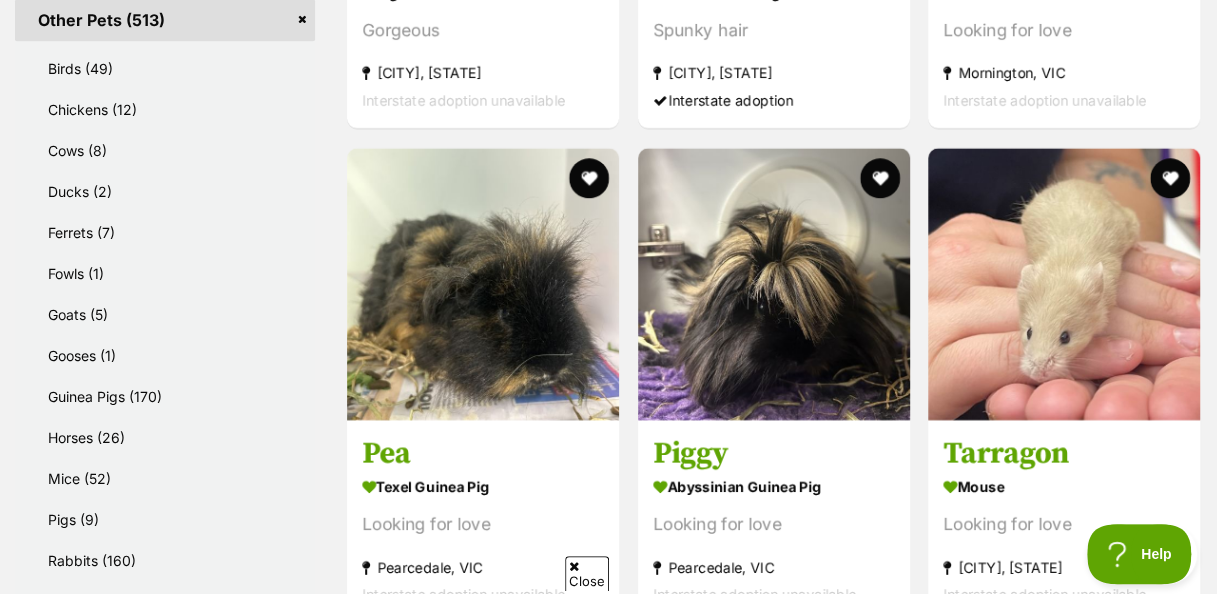 scroll, scrollTop: 1110, scrollLeft: 0, axis: vertical 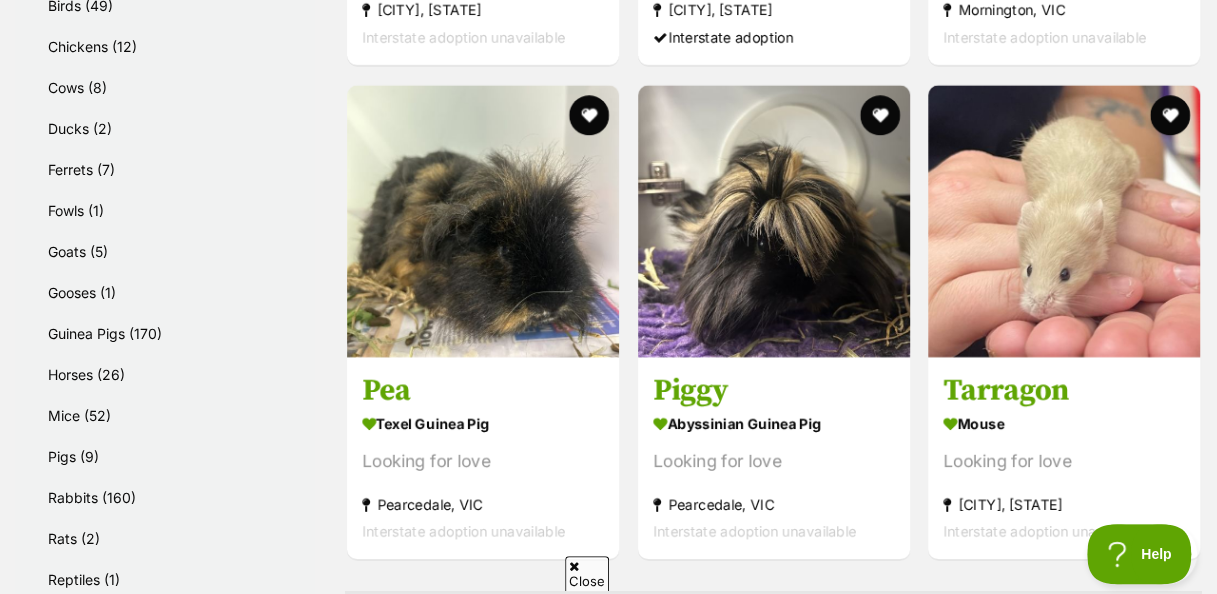 click on "Ferrets (7)" at bounding box center [170, 169] 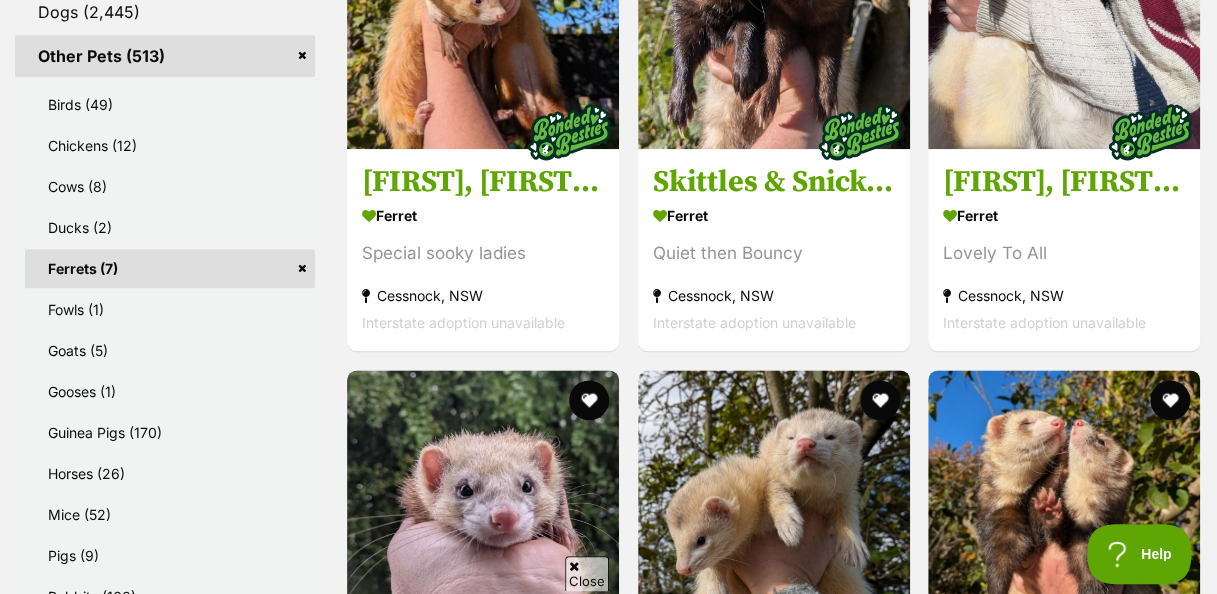 scroll, scrollTop: 1012, scrollLeft: 0, axis: vertical 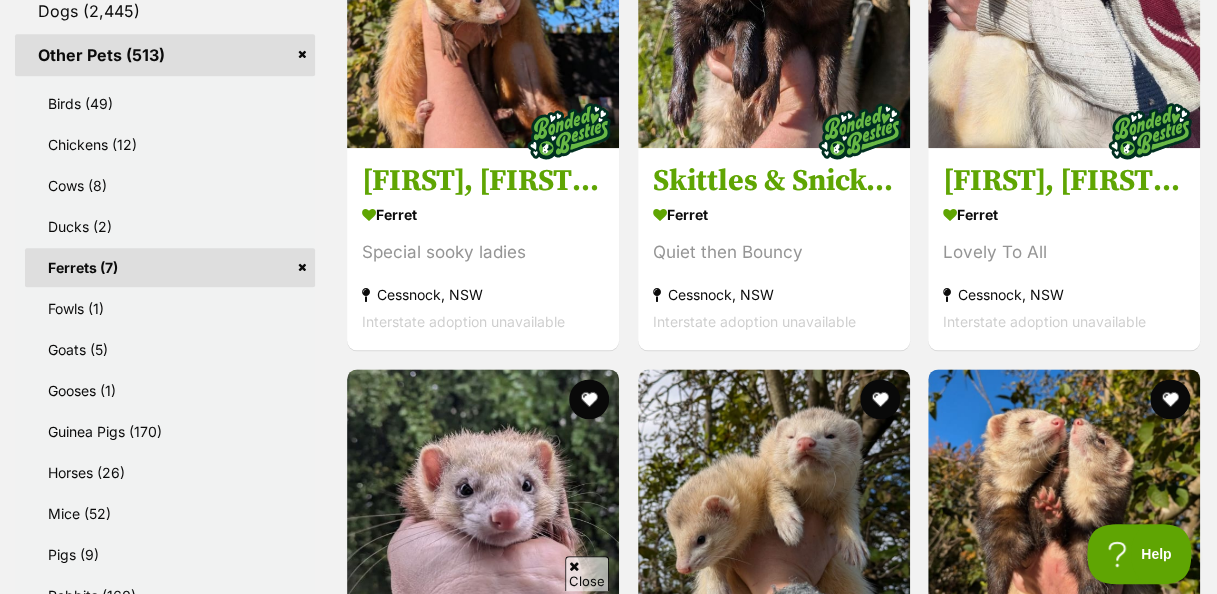 click on "Piglet" at bounding box center [483, 674] 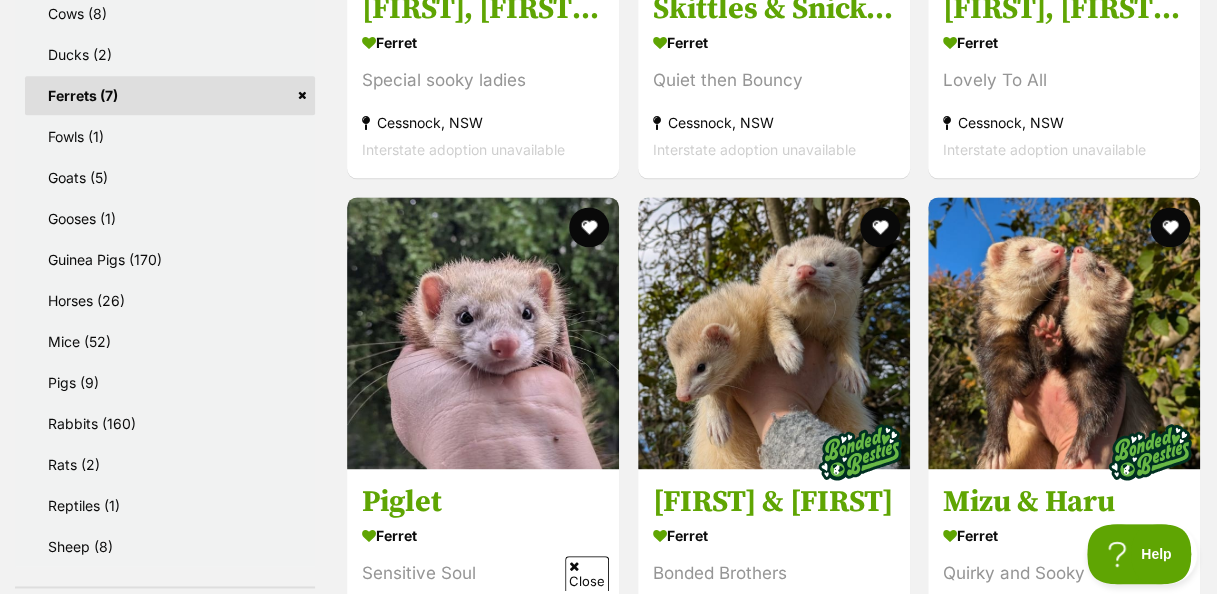 scroll, scrollTop: 1142, scrollLeft: 0, axis: vertical 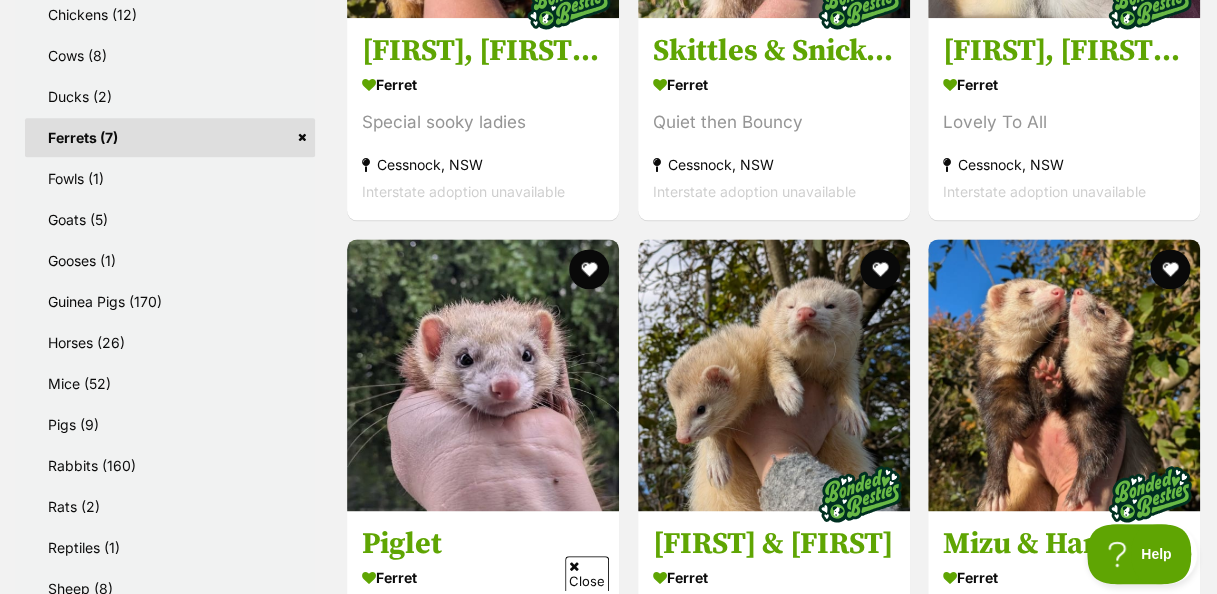 click on "Mizu & Haru" at bounding box center [1064, 544] 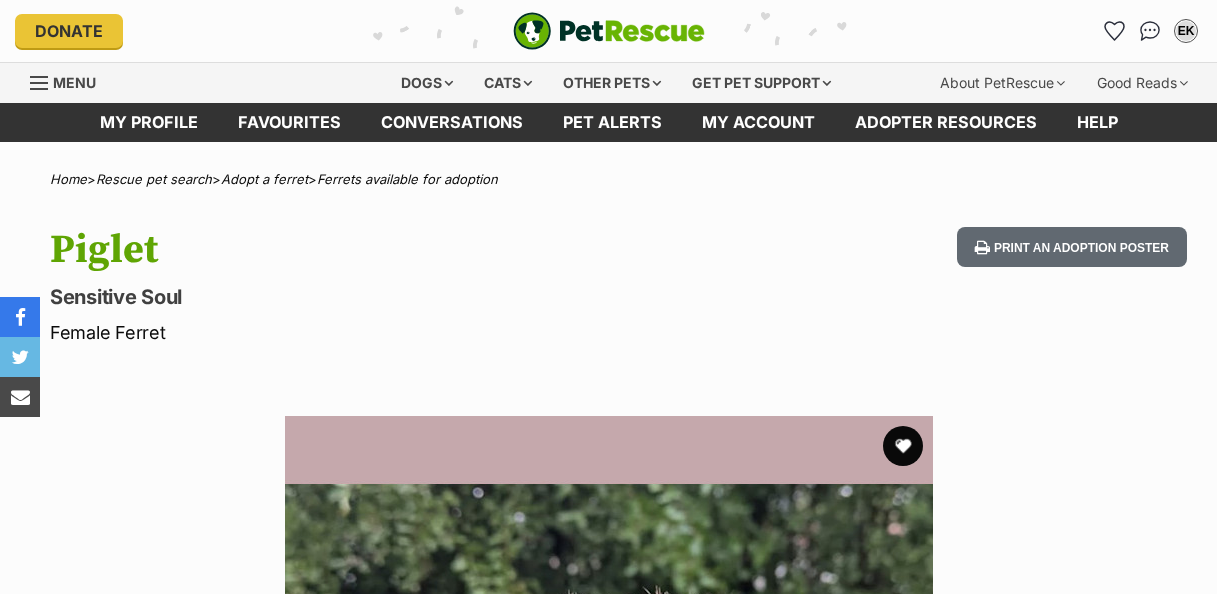 scroll, scrollTop: 0, scrollLeft: 0, axis: both 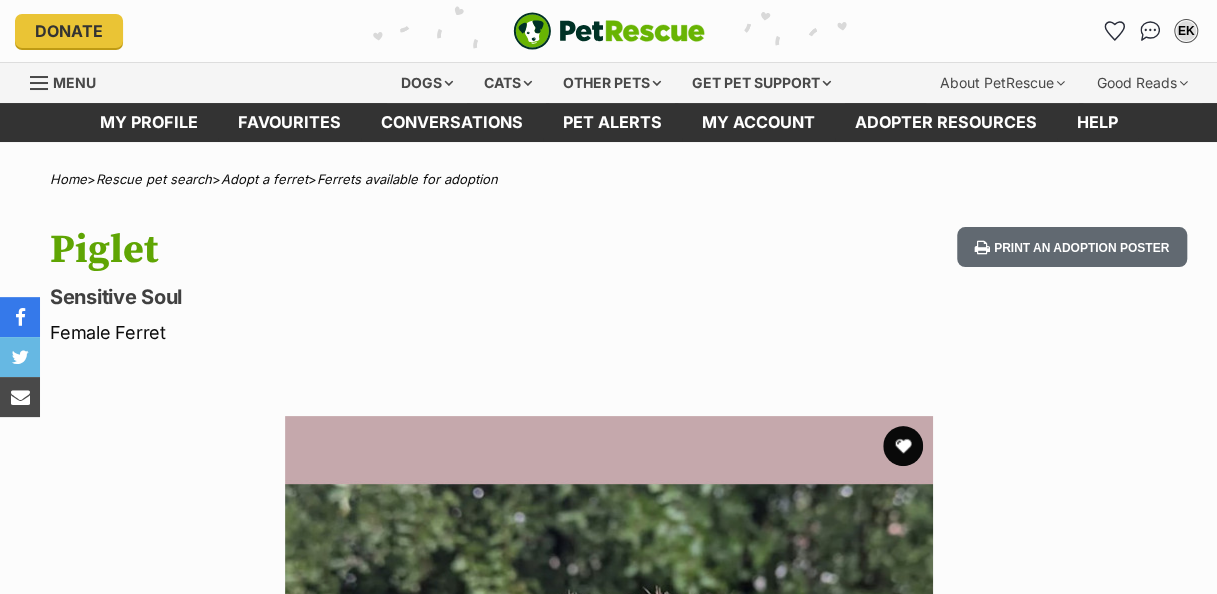 click on "Print an adoption poster" at bounding box center [1072, 247] 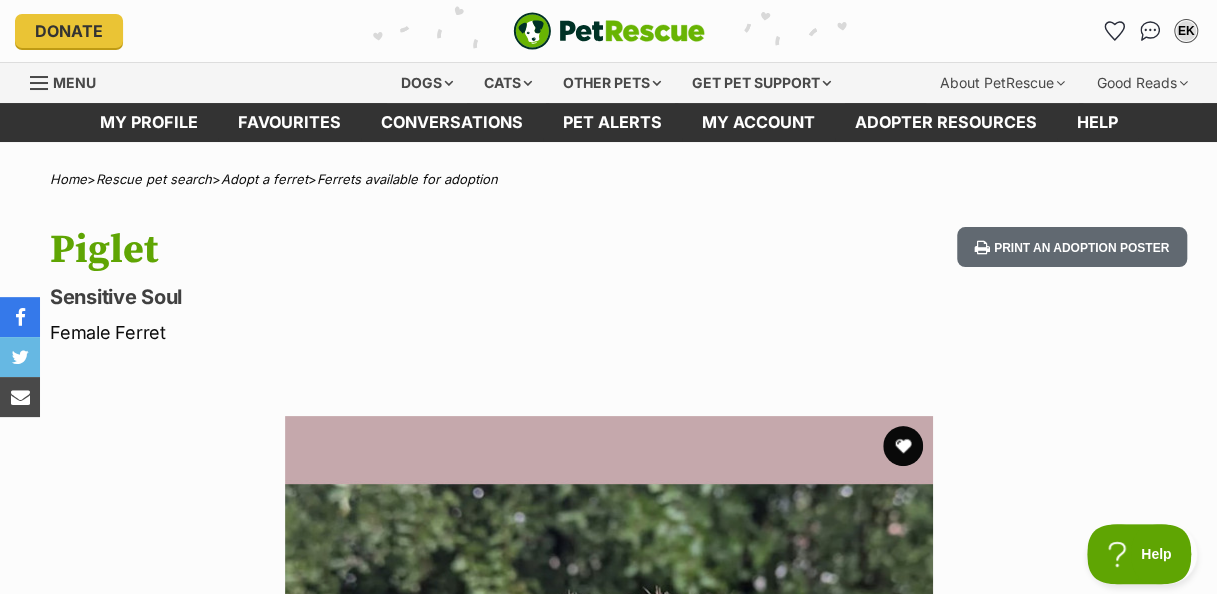 scroll, scrollTop: 0, scrollLeft: 0, axis: both 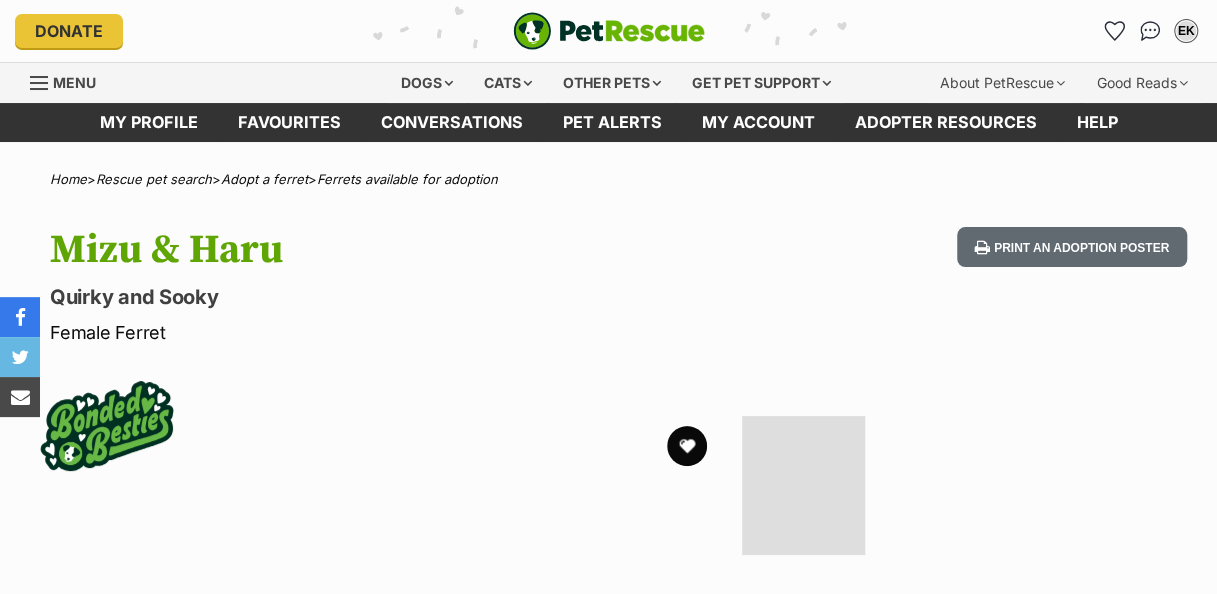 click on "Print an adoption poster" at bounding box center [1072, 247] 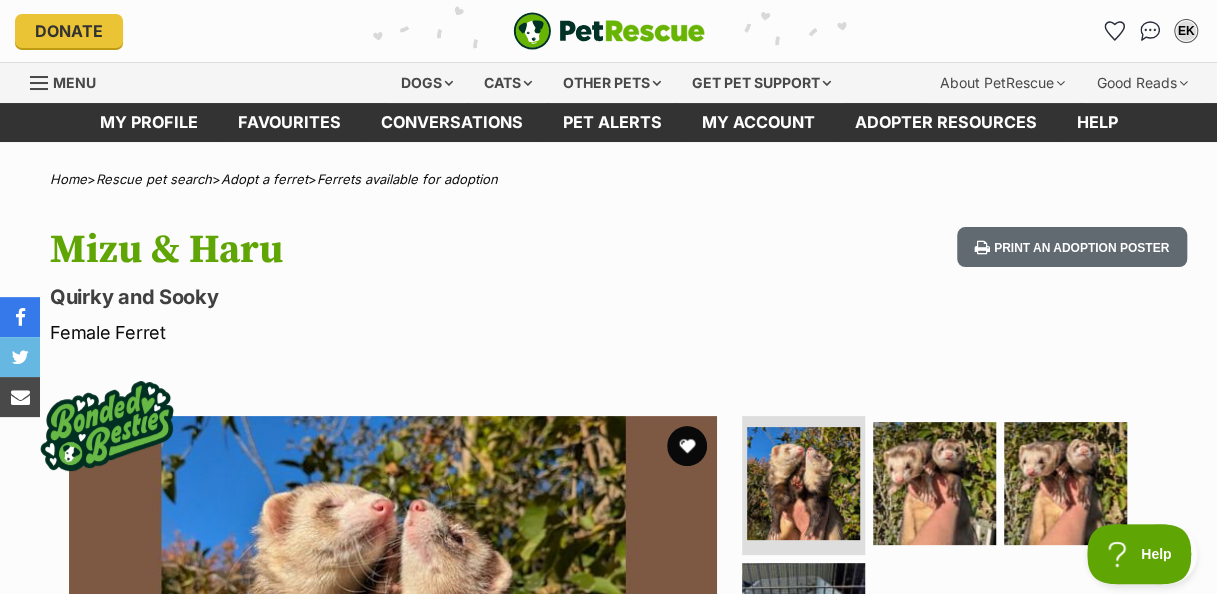 scroll, scrollTop: 0, scrollLeft: 0, axis: both 